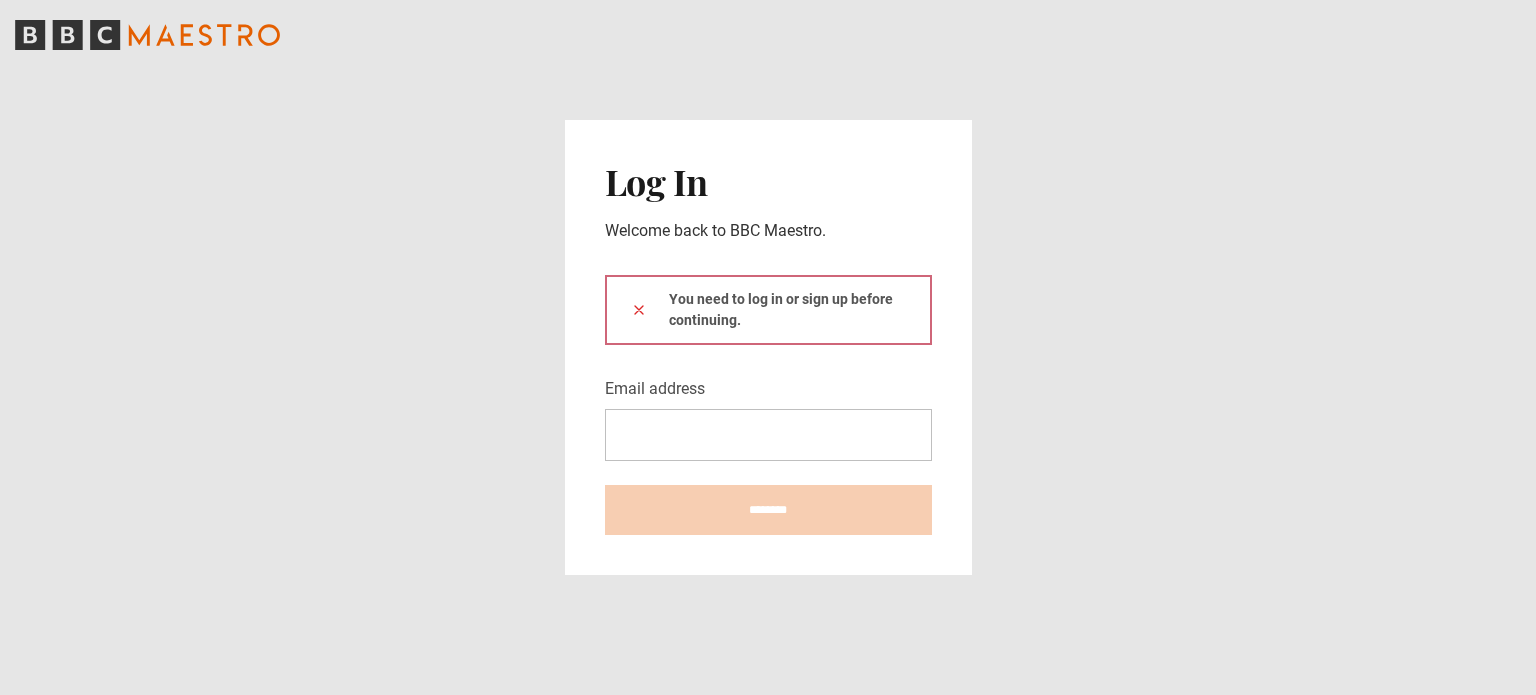 scroll, scrollTop: 0, scrollLeft: 0, axis: both 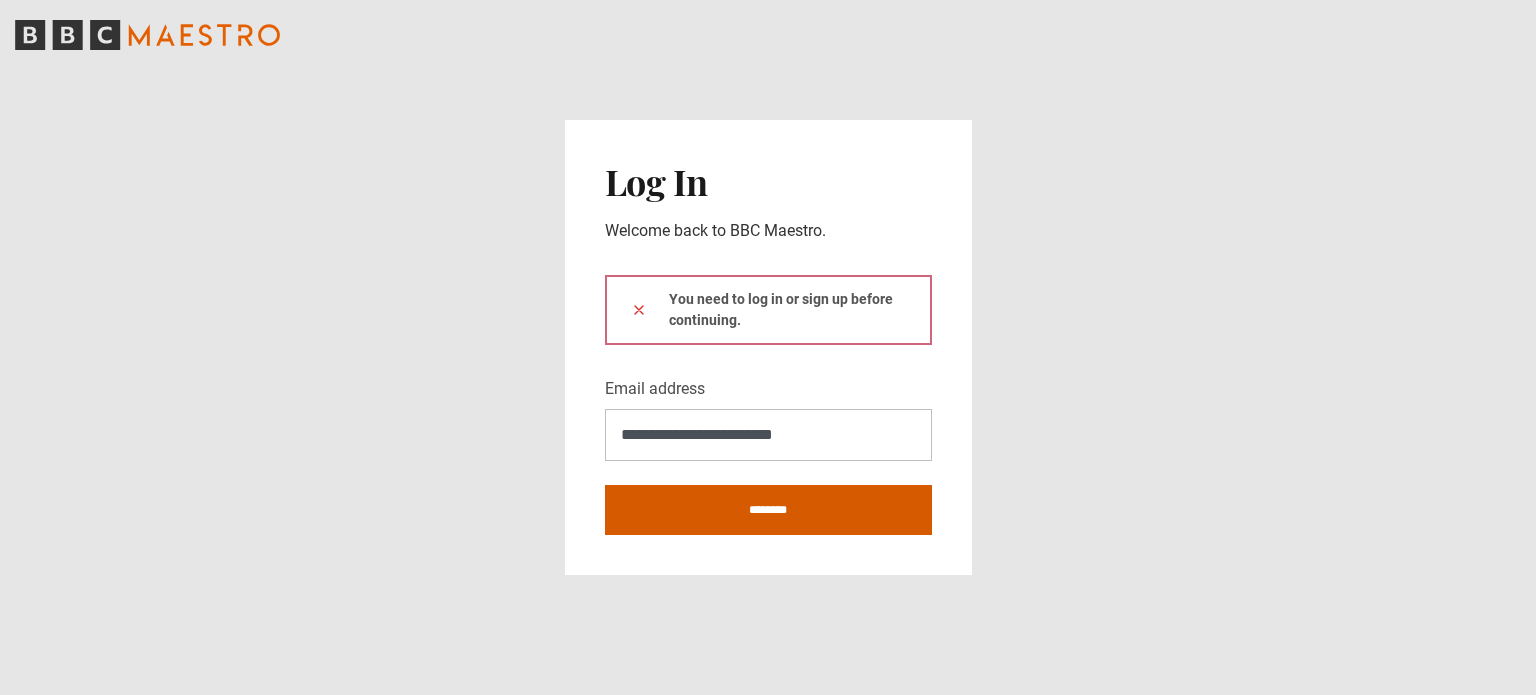 click on "********" at bounding box center [768, 510] 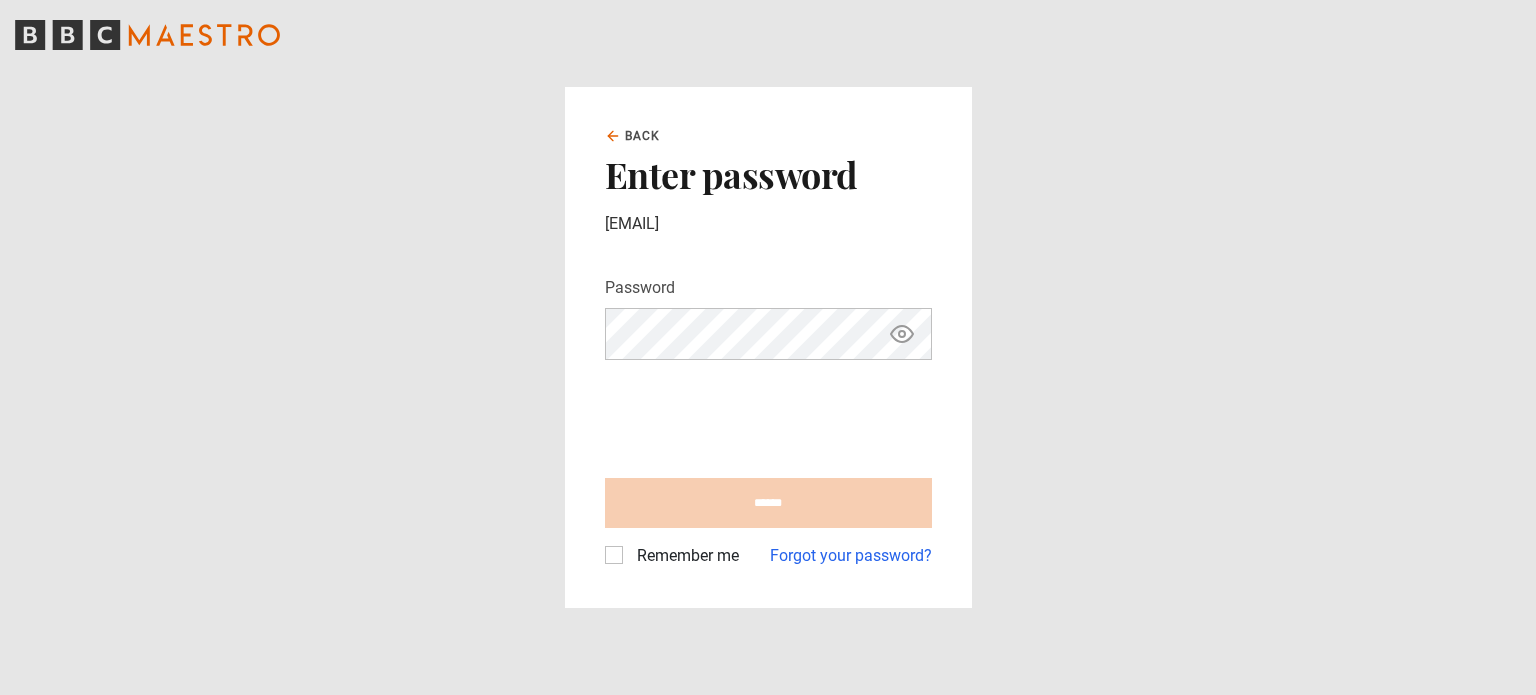 scroll, scrollTop: 0, scrollLeft: 0, axis: both 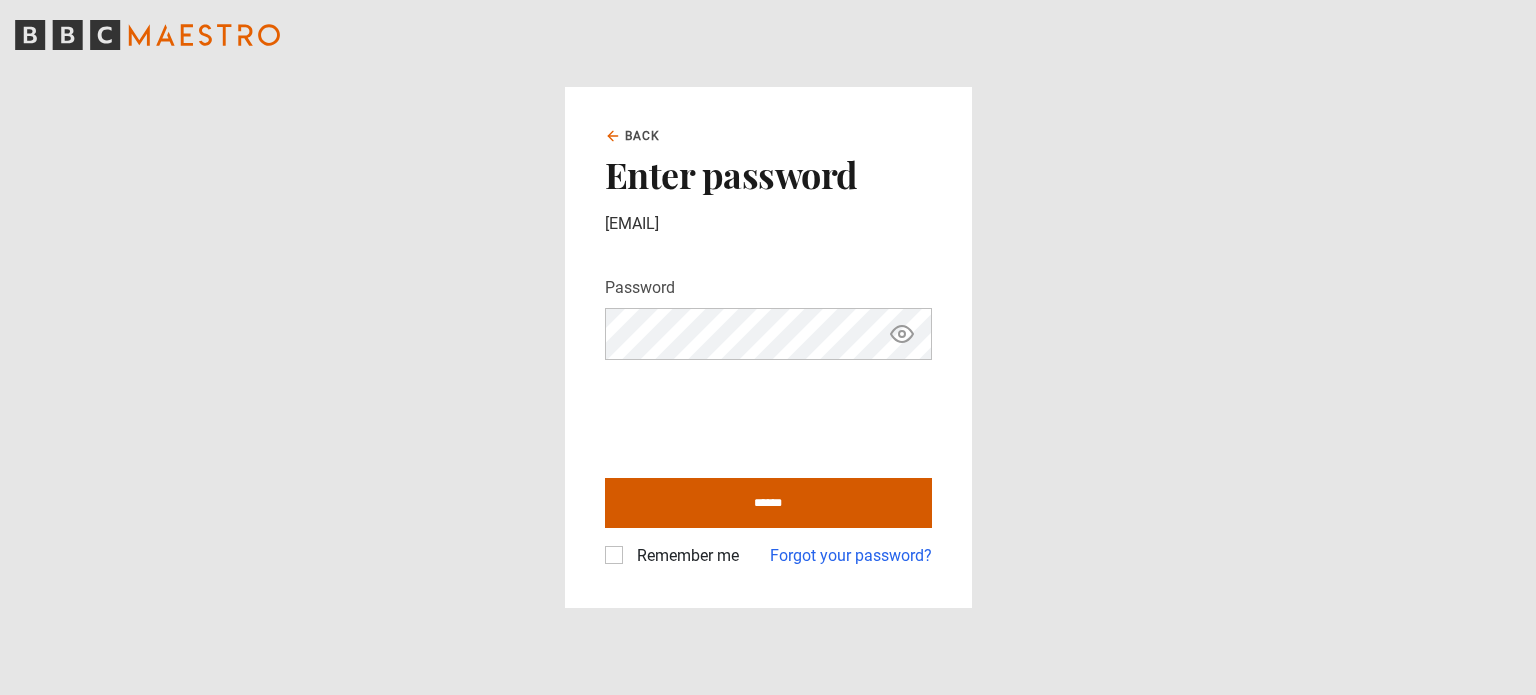 click on "******" at bounding box center [768, 503] 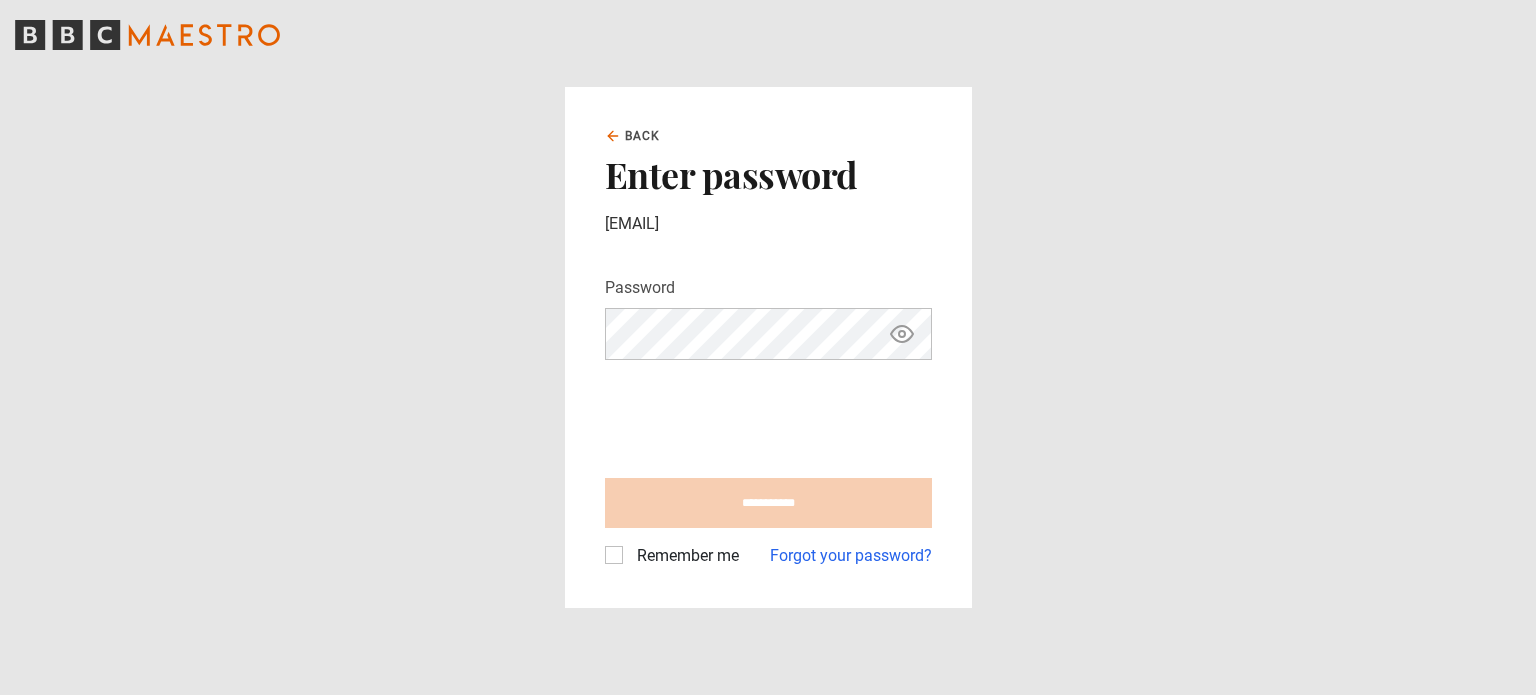 type on "**********" 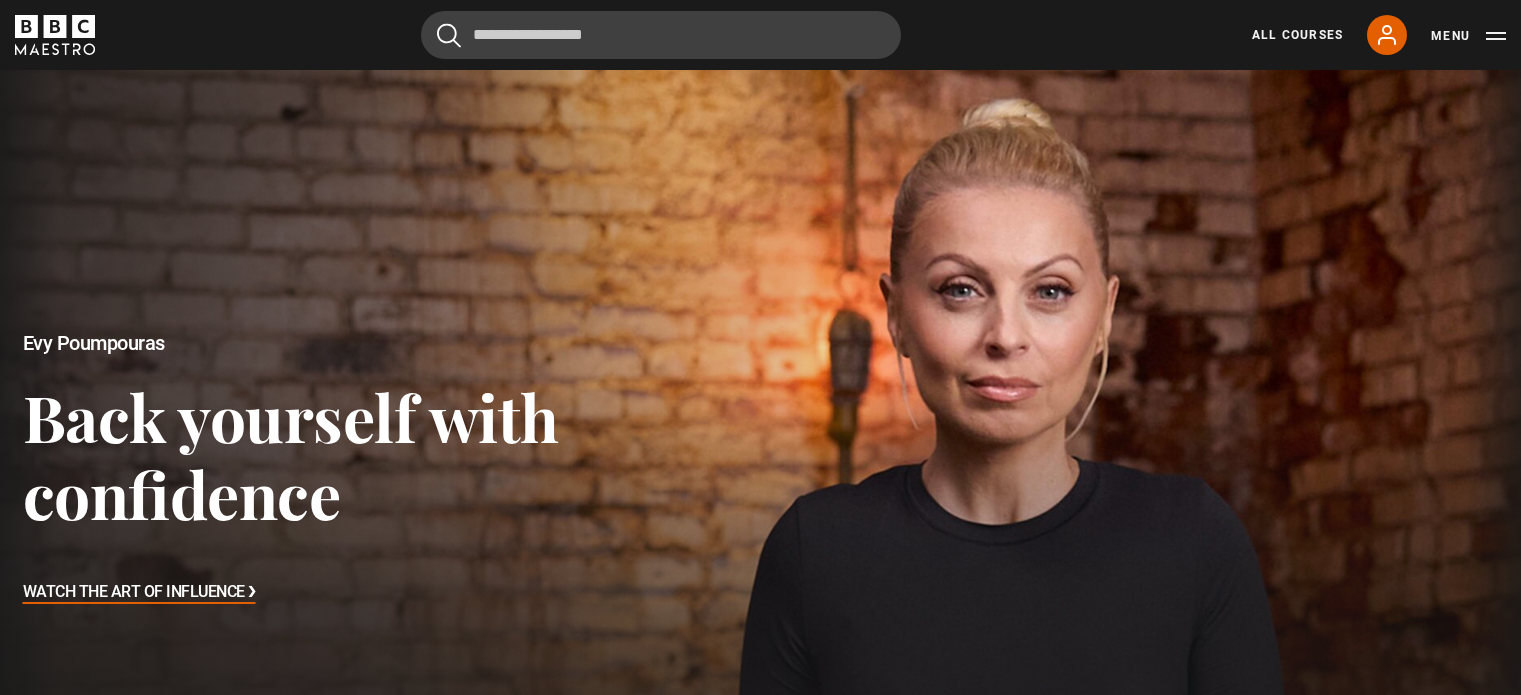 scroll, scrollTop: 0, scrollLeft: 0, axis: both 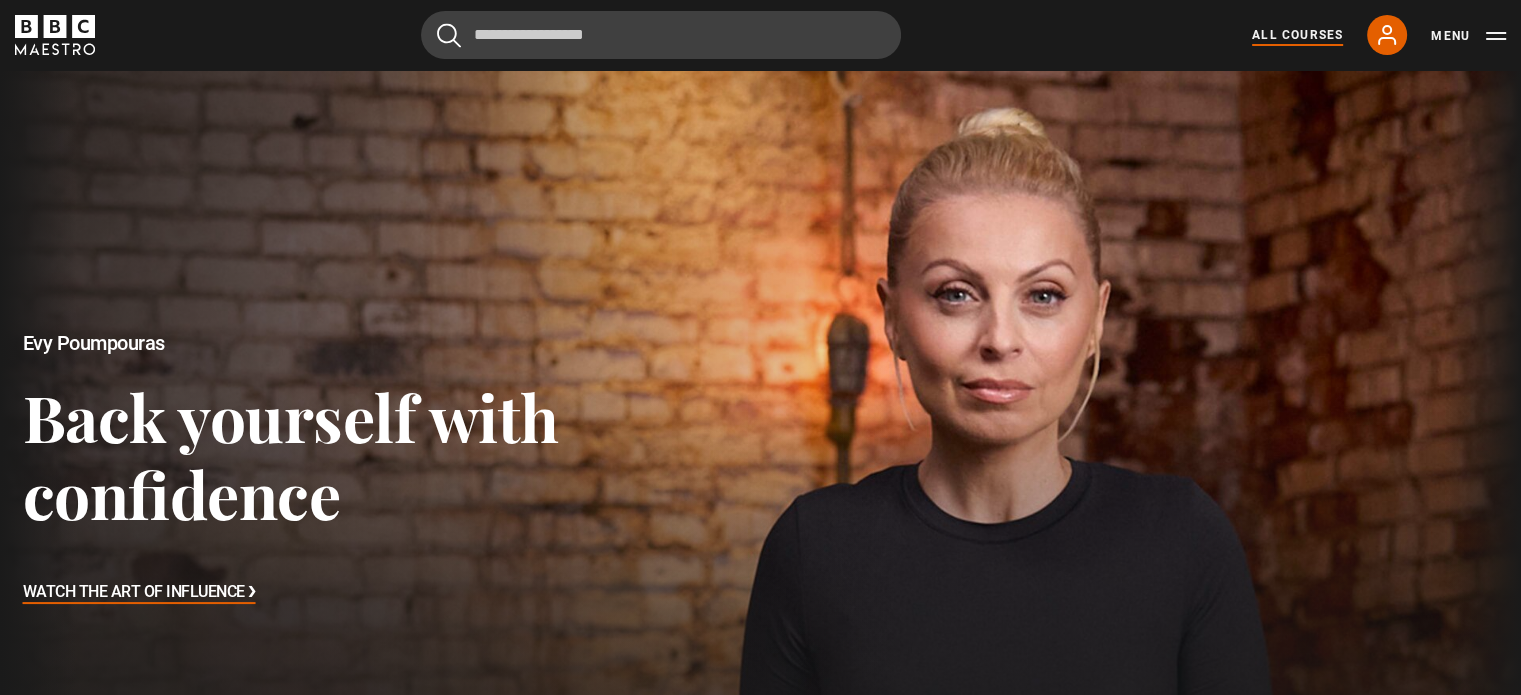 click on "All Courses" at bounding box center [1297, 35] 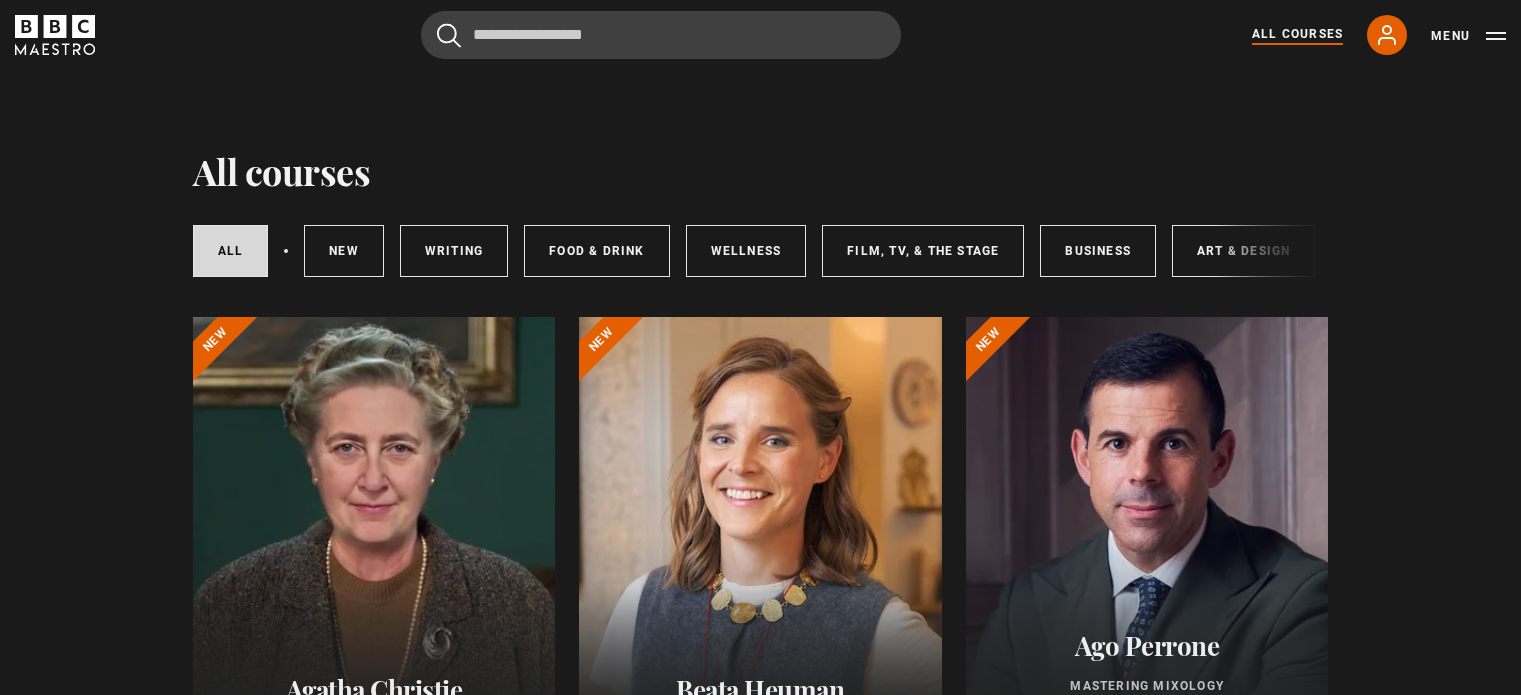 scroll, scrollTop: 0, scrollLeft: 0, axis: both 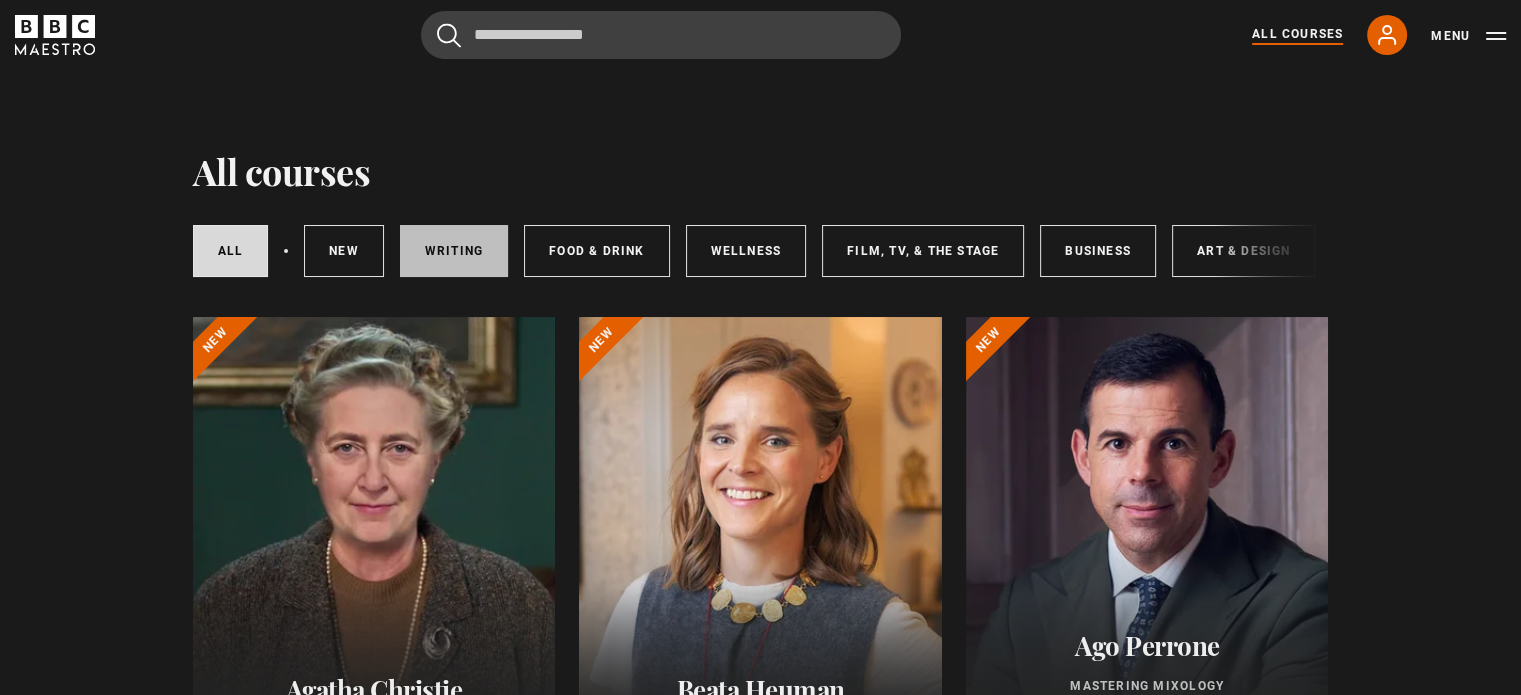 click on "Writing" at bounding box center (454, 251) 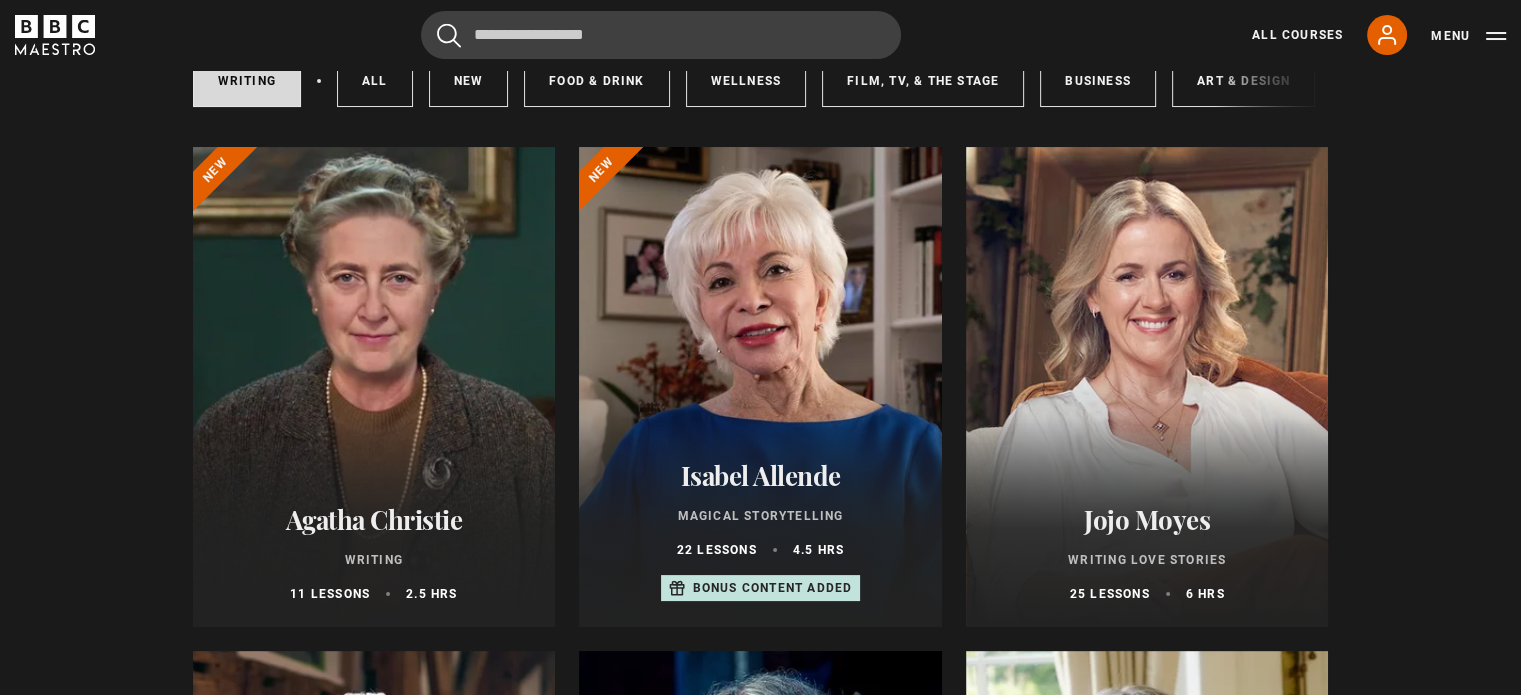 scroll, scrollTop: 300, scrollLeft: 0, axis: vertical 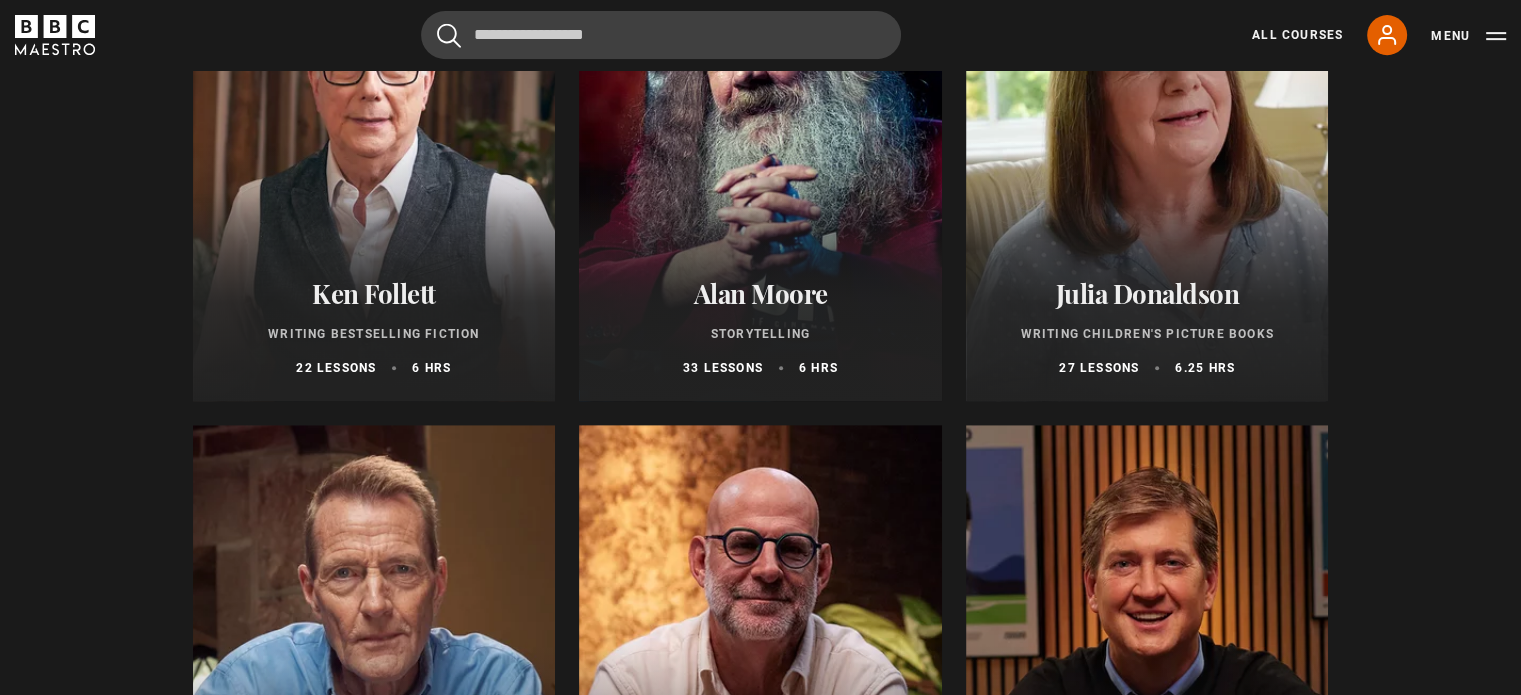click at bounding box center (374, 161) 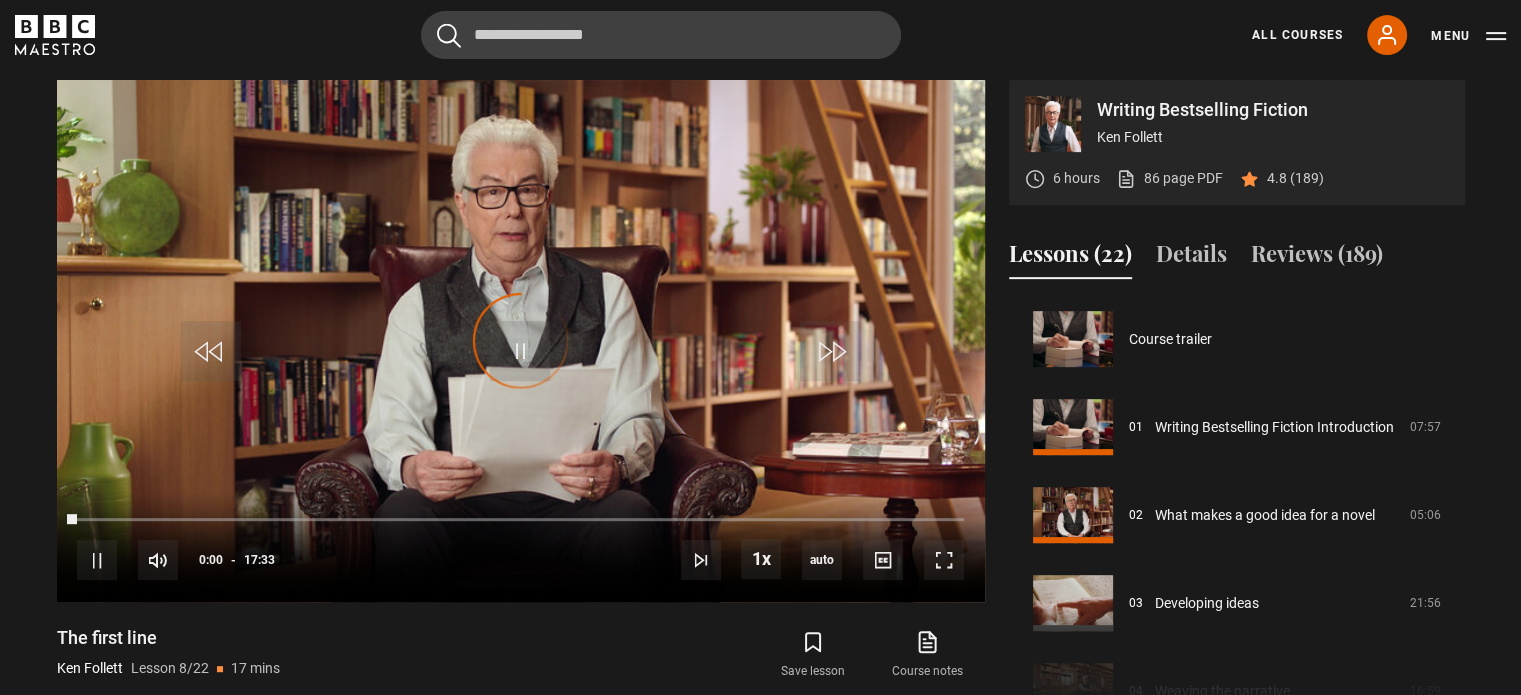 scroll, scrollTop: 804, scrollLeft: 0, axis: vertical 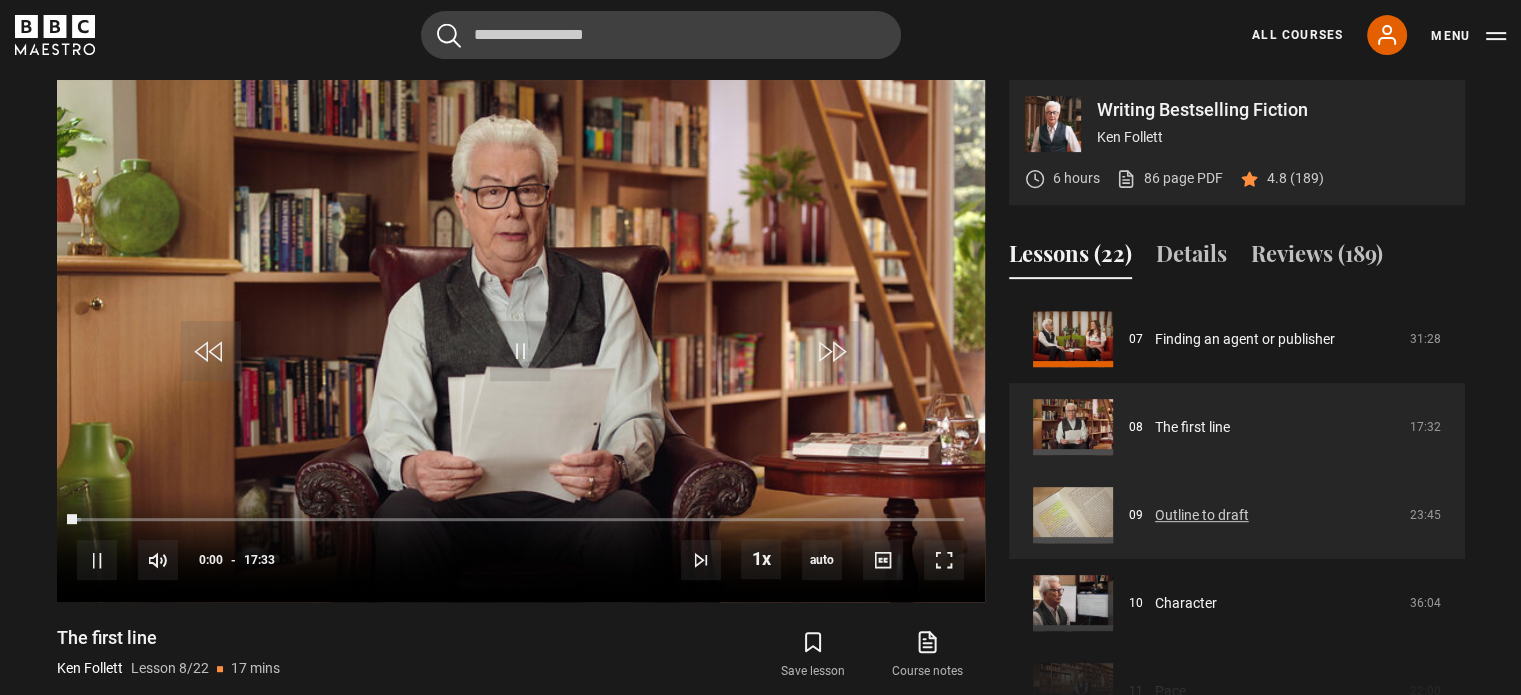 click on "Outline to draft" at bounding box center [1202, 515] 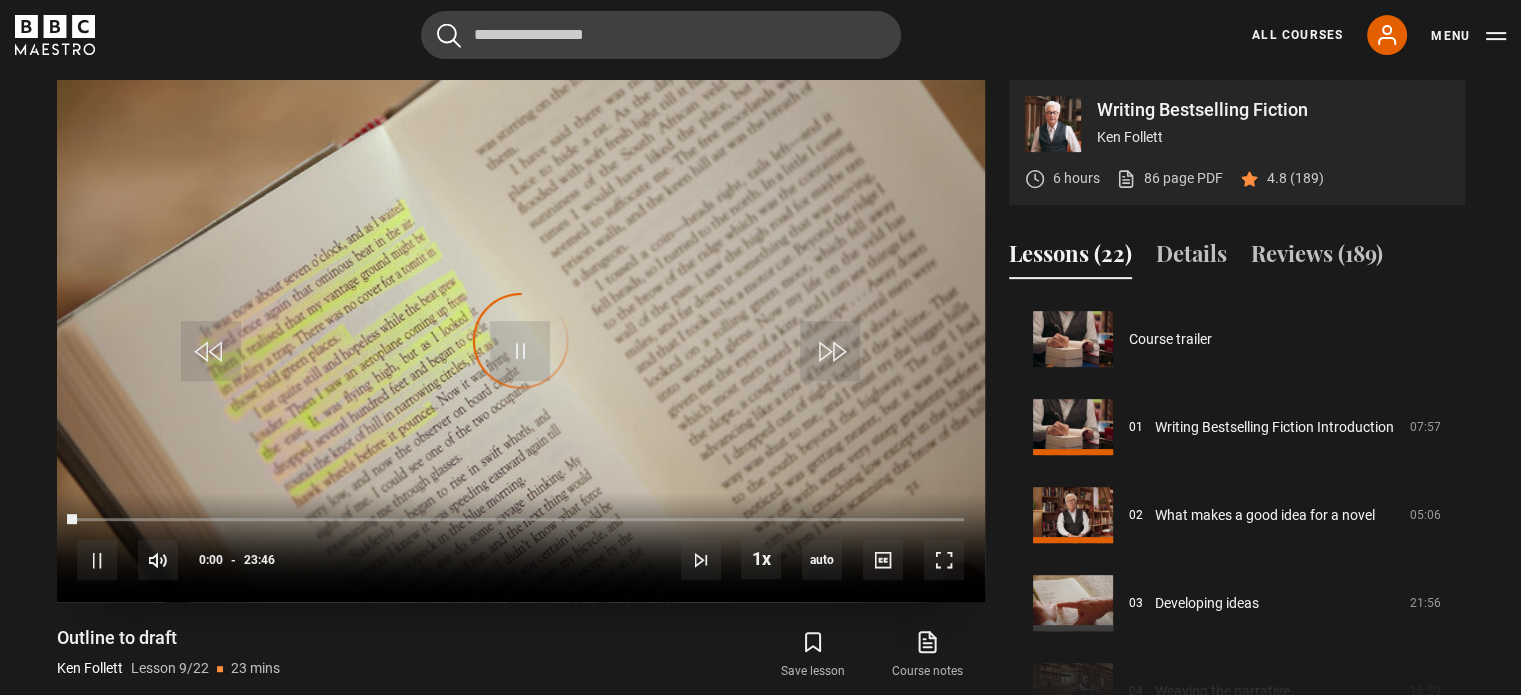 scroll, scrollTop: 804, scrollLeft: 0, axis: vertical 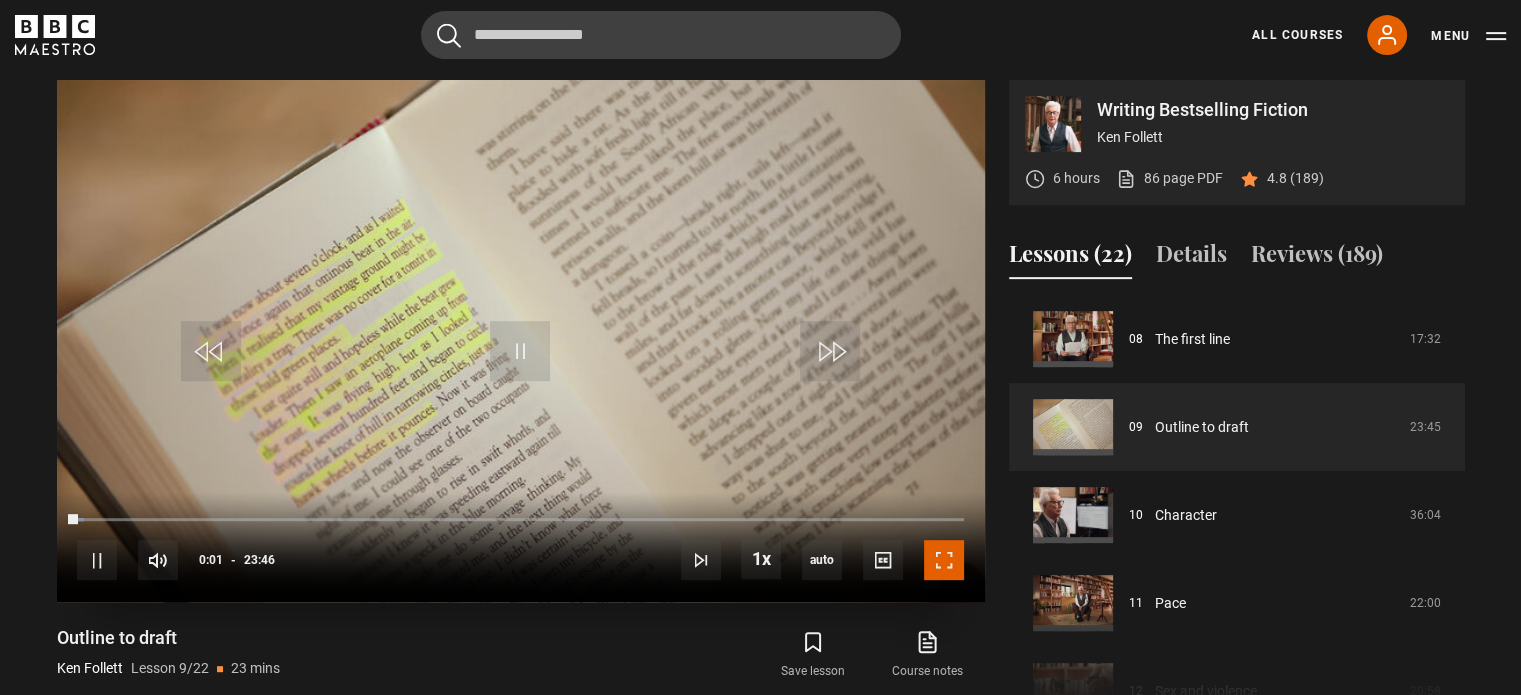click at bounding box center (944, 560) 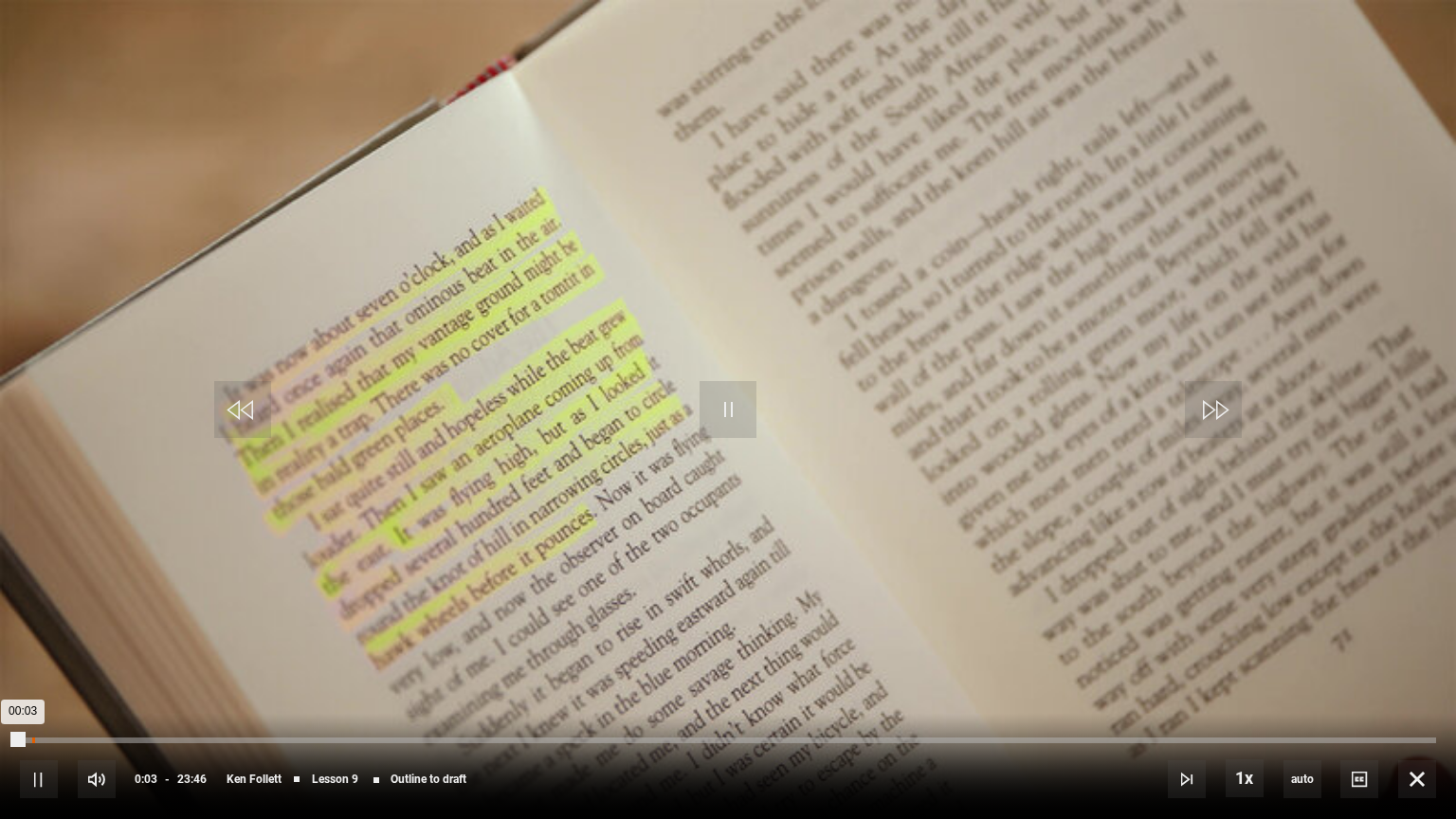 click on "Loaded :  0.35% 00:12 00:03" at bounding box center [728, 740] 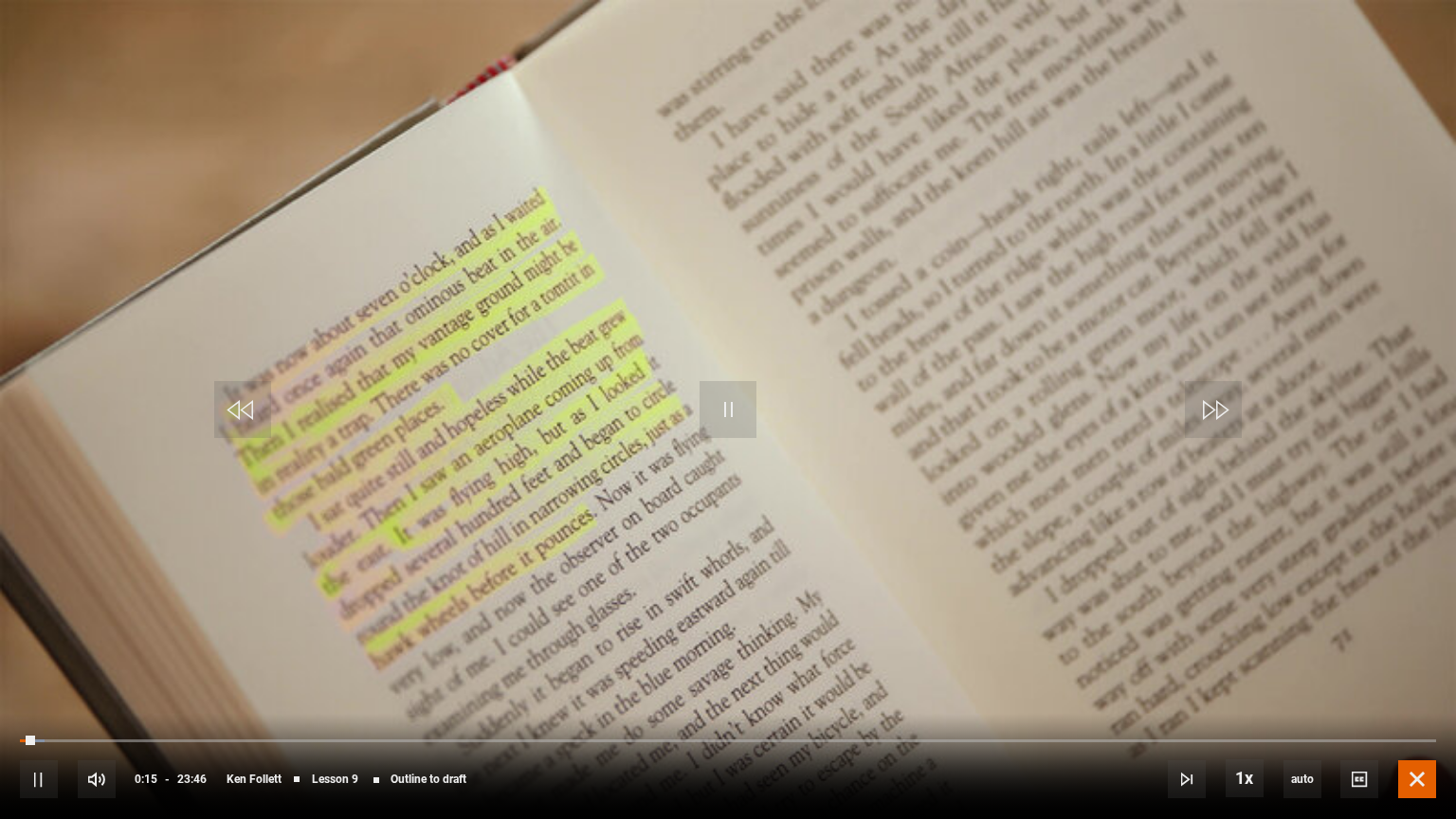 click at bounding box center [1417, 779] 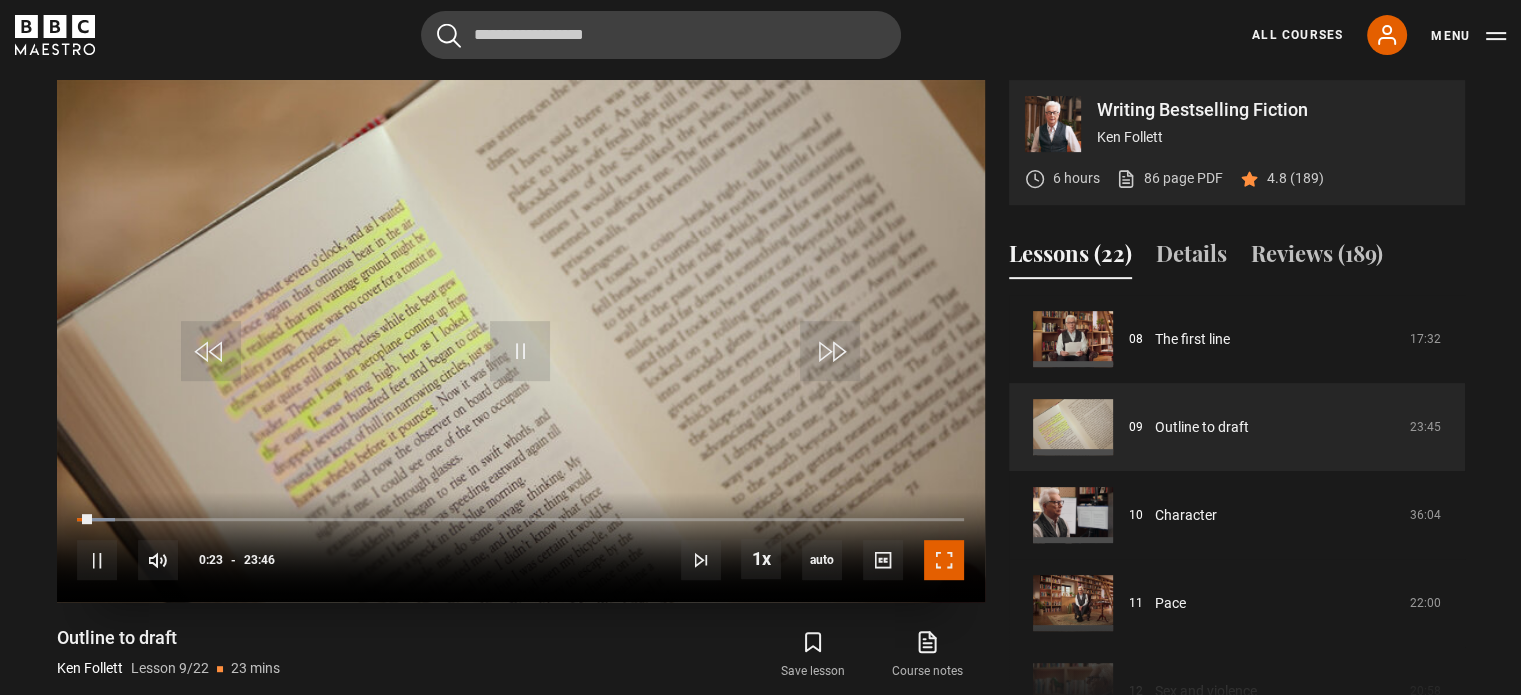 click at bounding box center (944, 560) 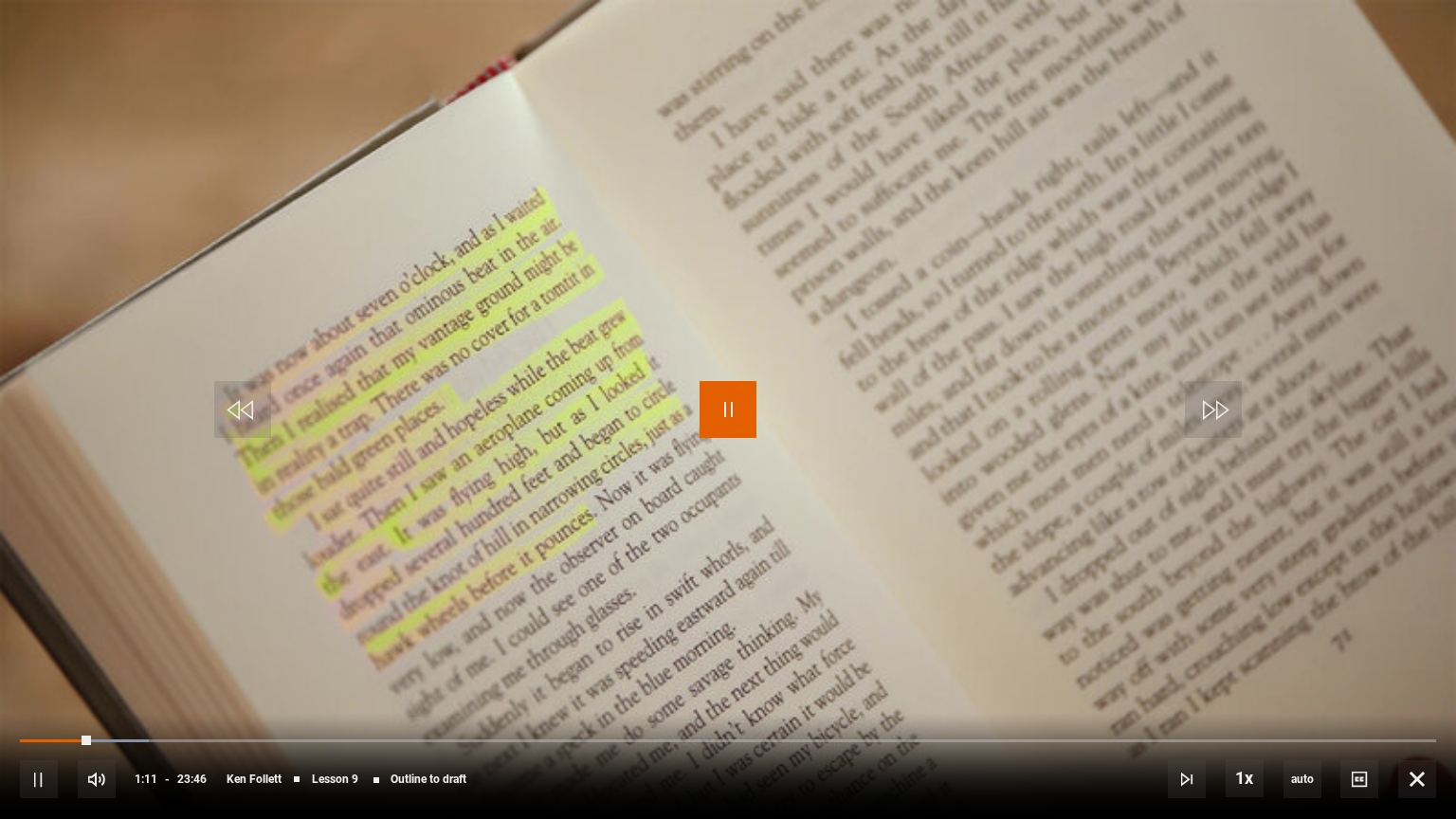 click at bounding box center (728, 410) 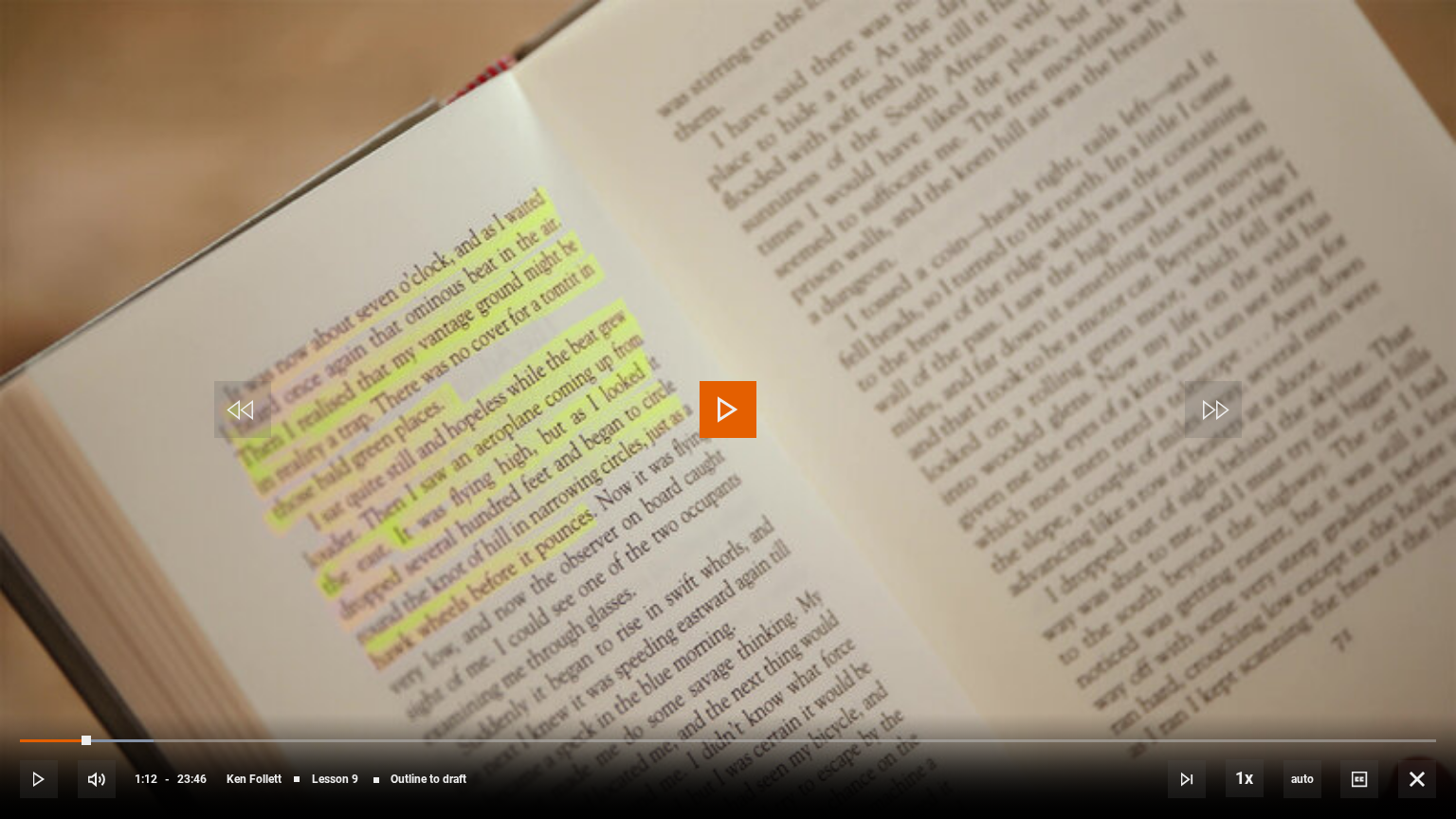 click at bounding box center [728, 410] 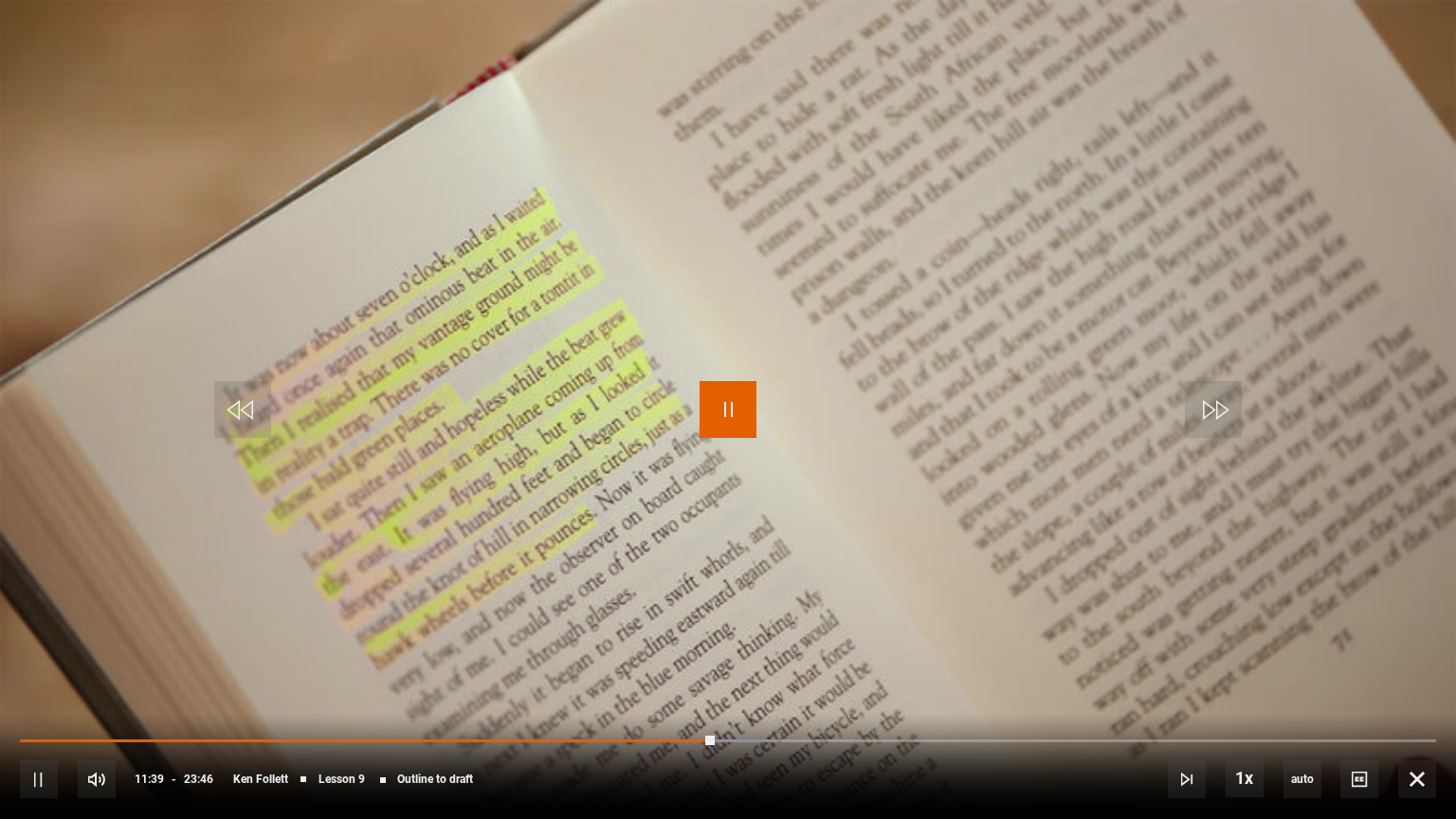 click at bounding box center (728, 410) 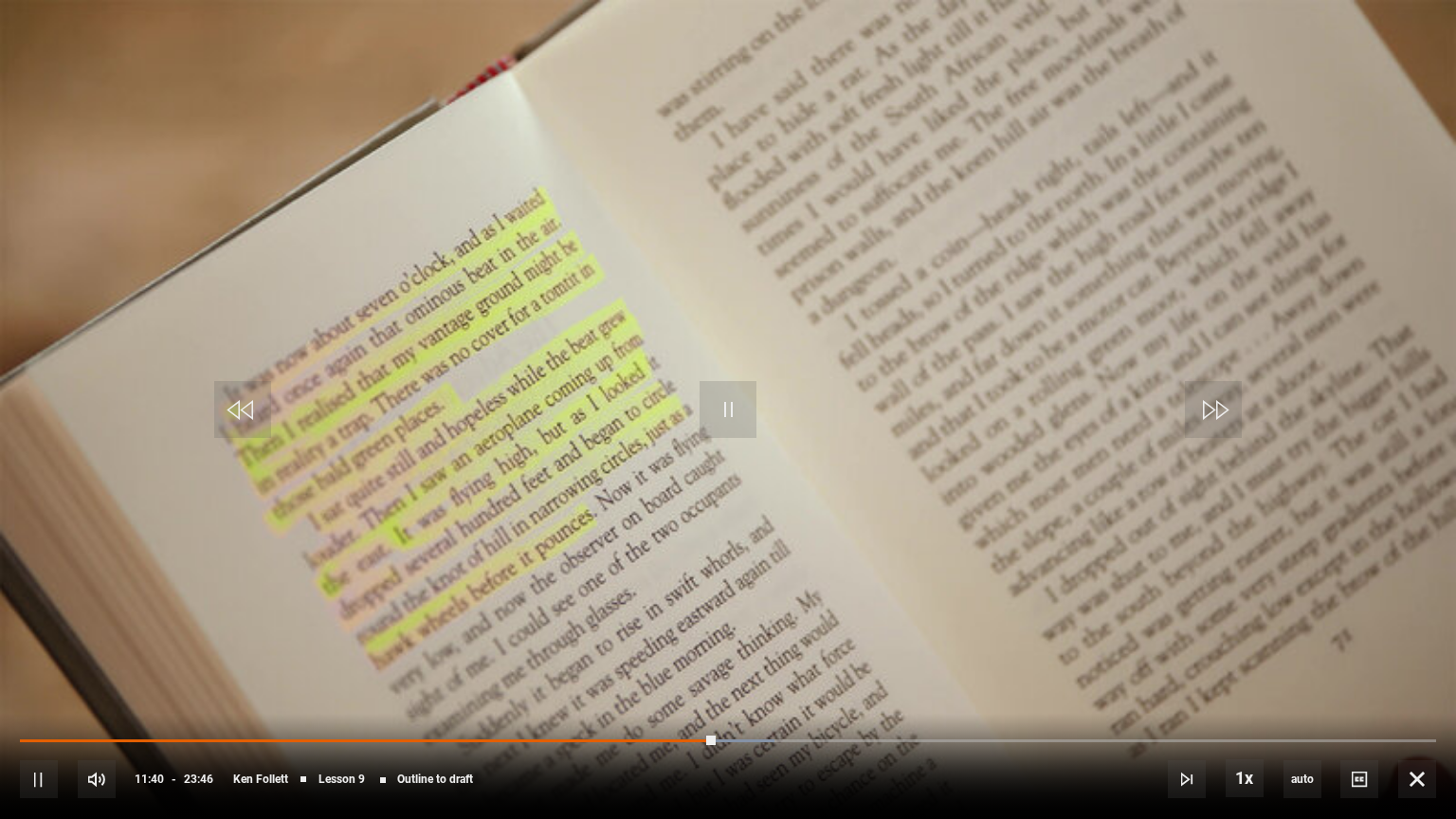 drag, startPoint x: 808, startPoint y: 398, endPoint x: 853, endPoint y: 388, distance: 46.09772 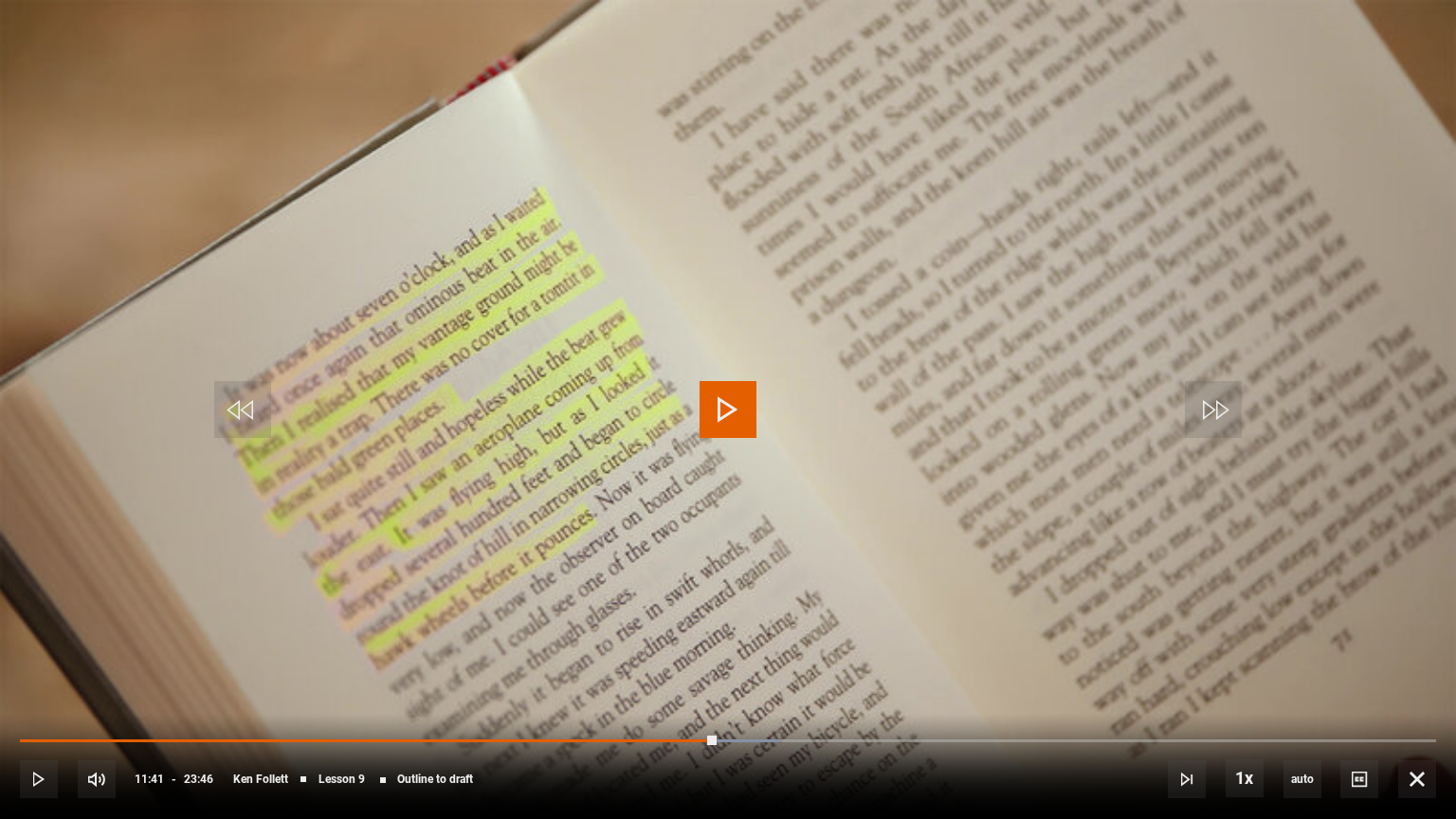 click on "10s Skip Back 10 seconds Play 10s Skip Forward 10 seconds Loaded :  53.65% 00:19 11:41 Play Mute Current Time  11:41 - Duration  23:46
[PERSON]
Lesson 9
Outline to draft
1x Playback Rate 2x 1.5x 1x , selected 0.5x auto Quality 360p 720p 1080p 2160p Auto , selected Captions captions off , selected English  Captions" at bounding box center [728, 766] 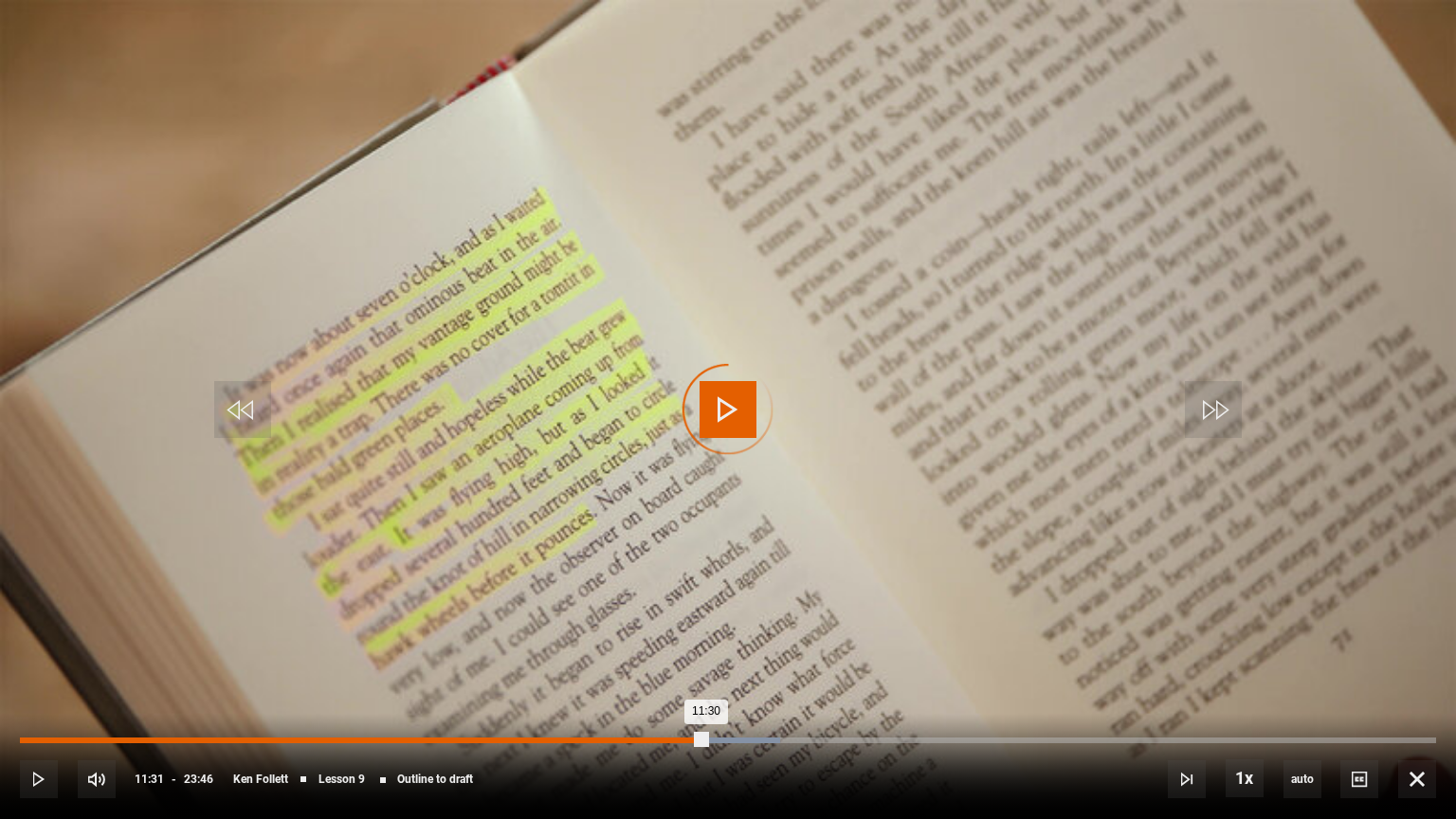 drag, startPoint x: 714, startPoint y: 739, endPoint x: 682, endPoint y: 740, distance: 32.01562 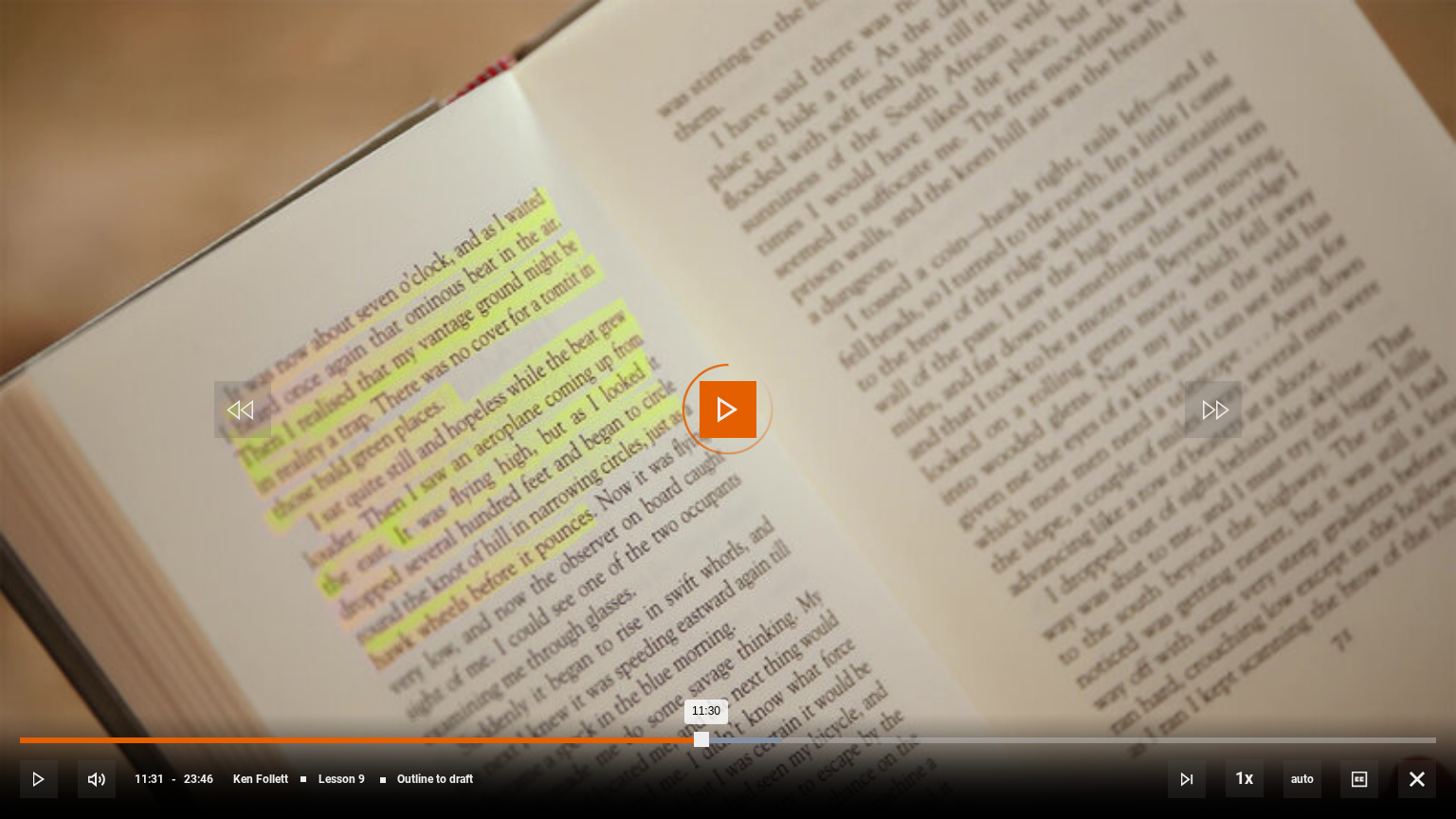 click on "11:30" at bounding box center [363, 740] 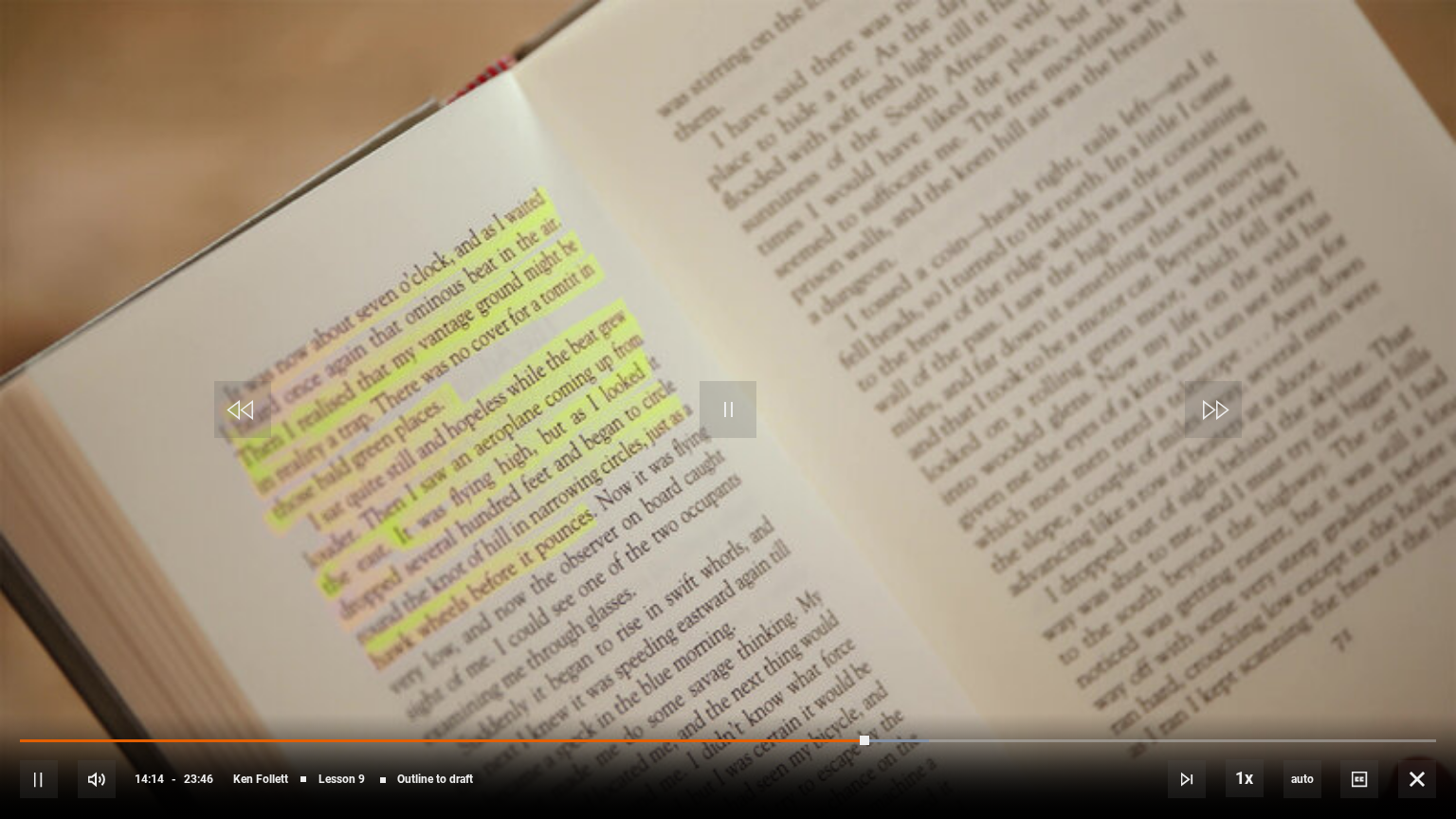 click at bounding box center (728, 410) 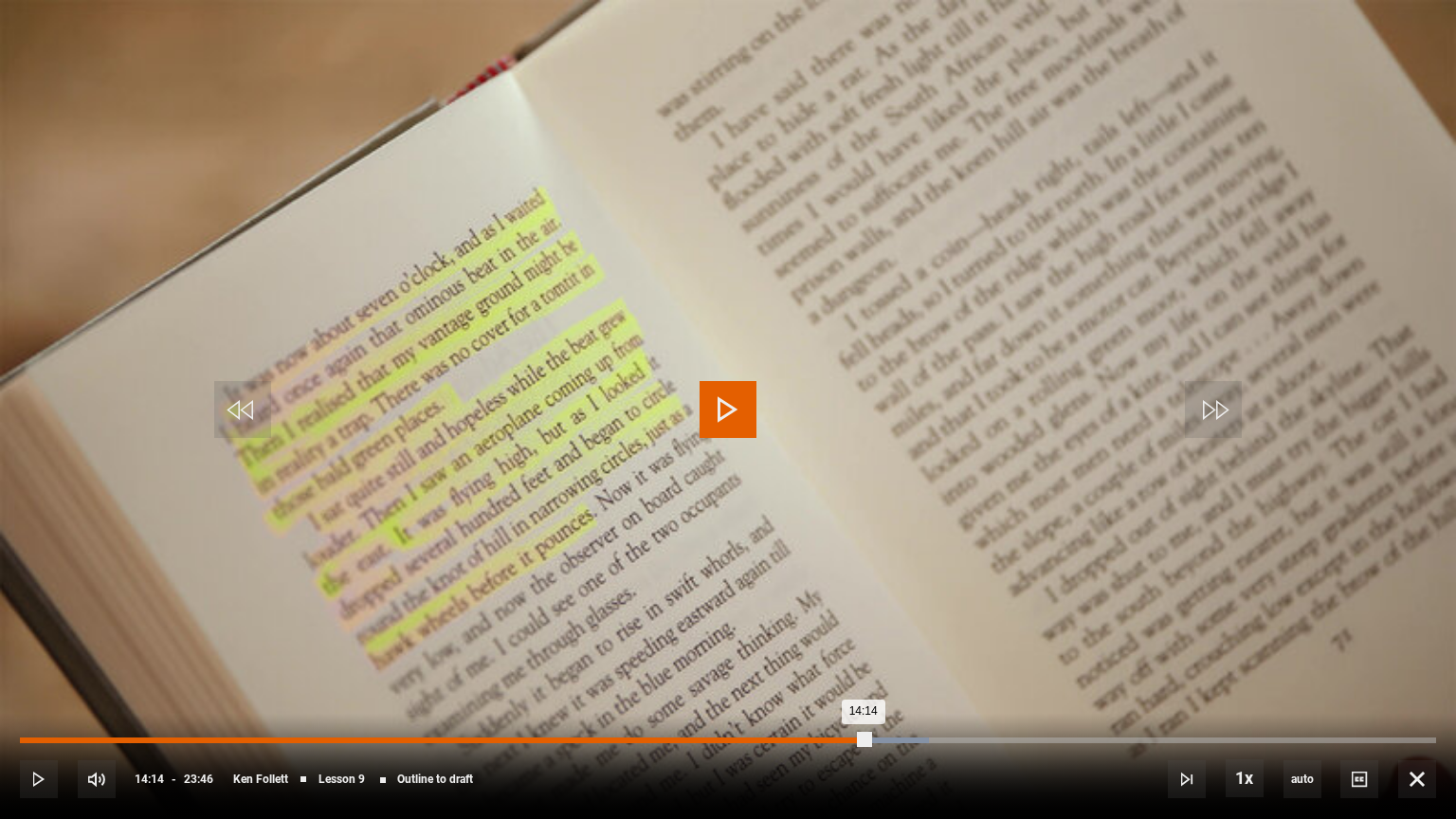 click on "14:14" at bounding box center [445, 740] 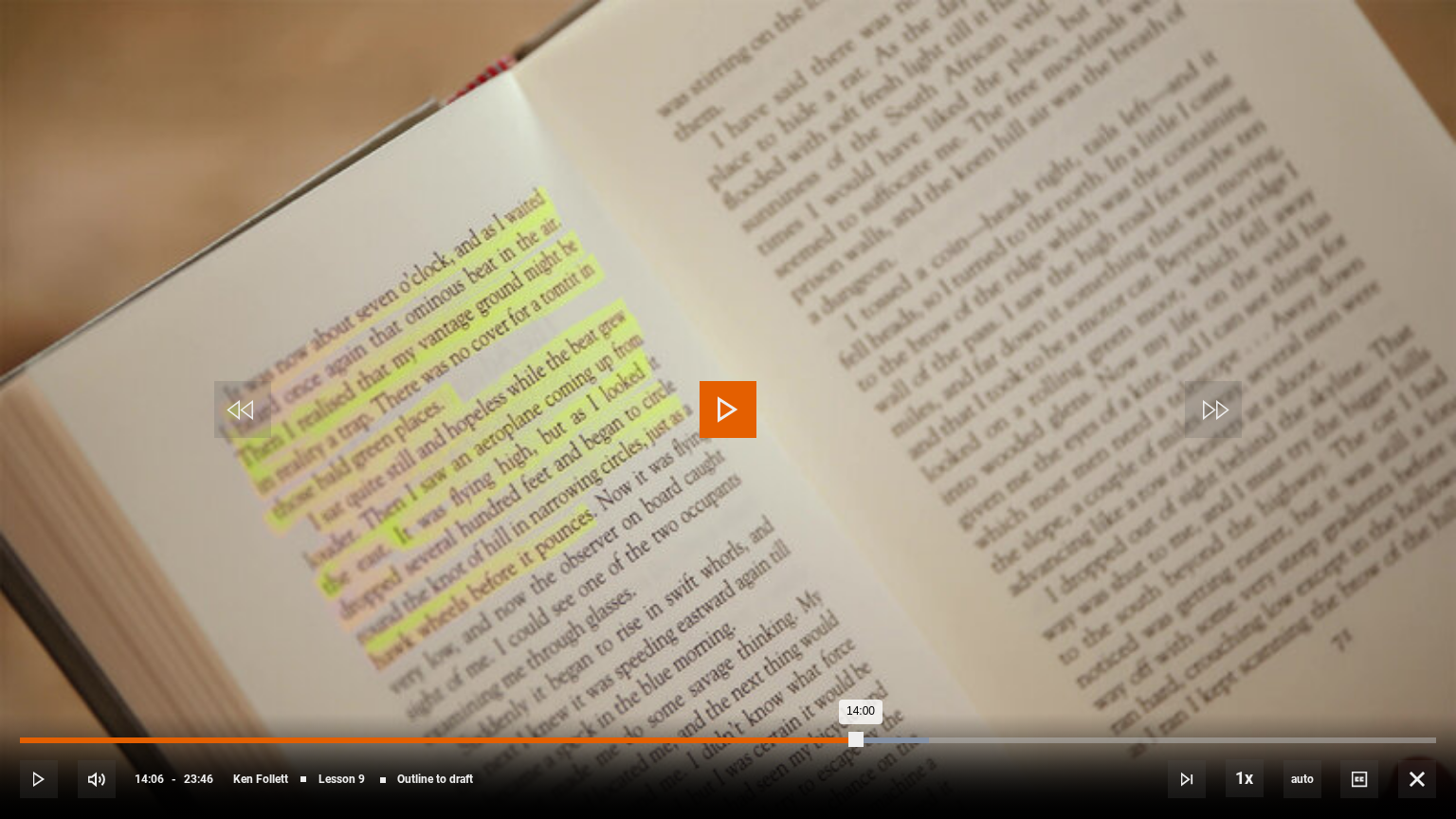 drag, startPoint x: 864, startPoint y: 742, endPoint x: 854, endPoint y: 743, distance: 10.049876 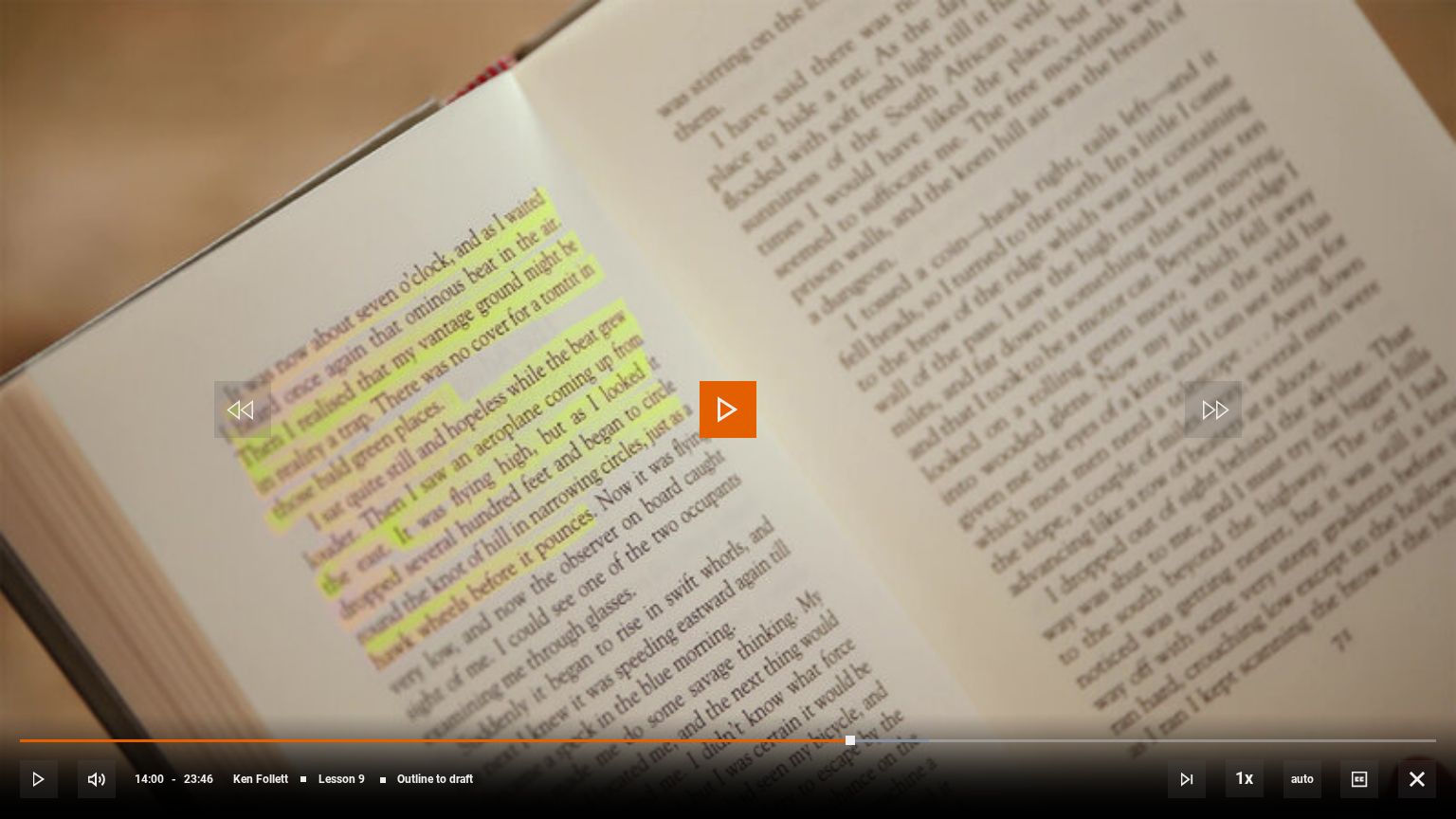 click at bounding box center (728, 410) 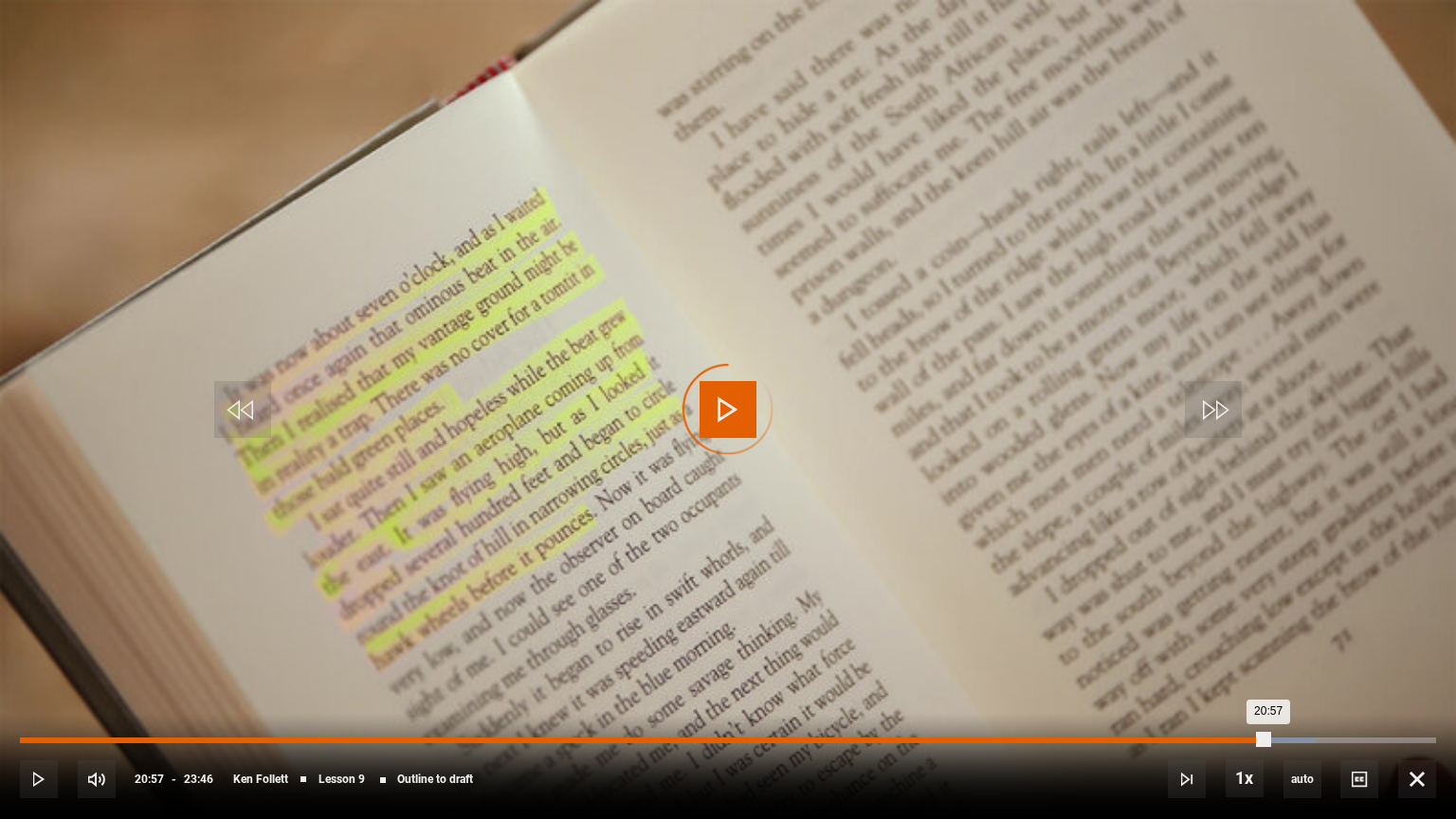 click on "Loaded :  91.51% 20:55 20:57" at bounding box center (728, 740) 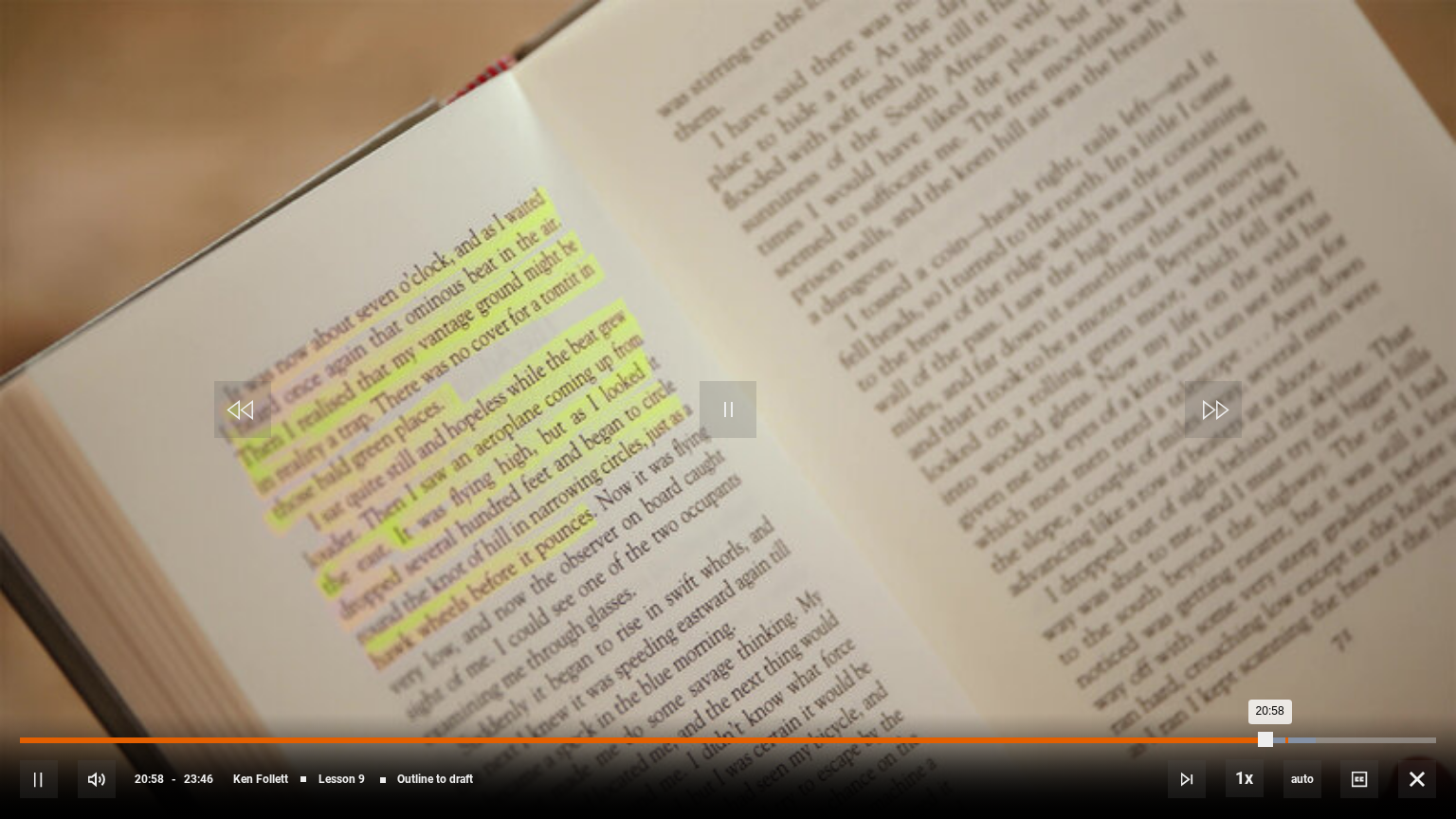 click on "Loaded :  91.51% 21:14 20:58" at bounding box center (728, 740) 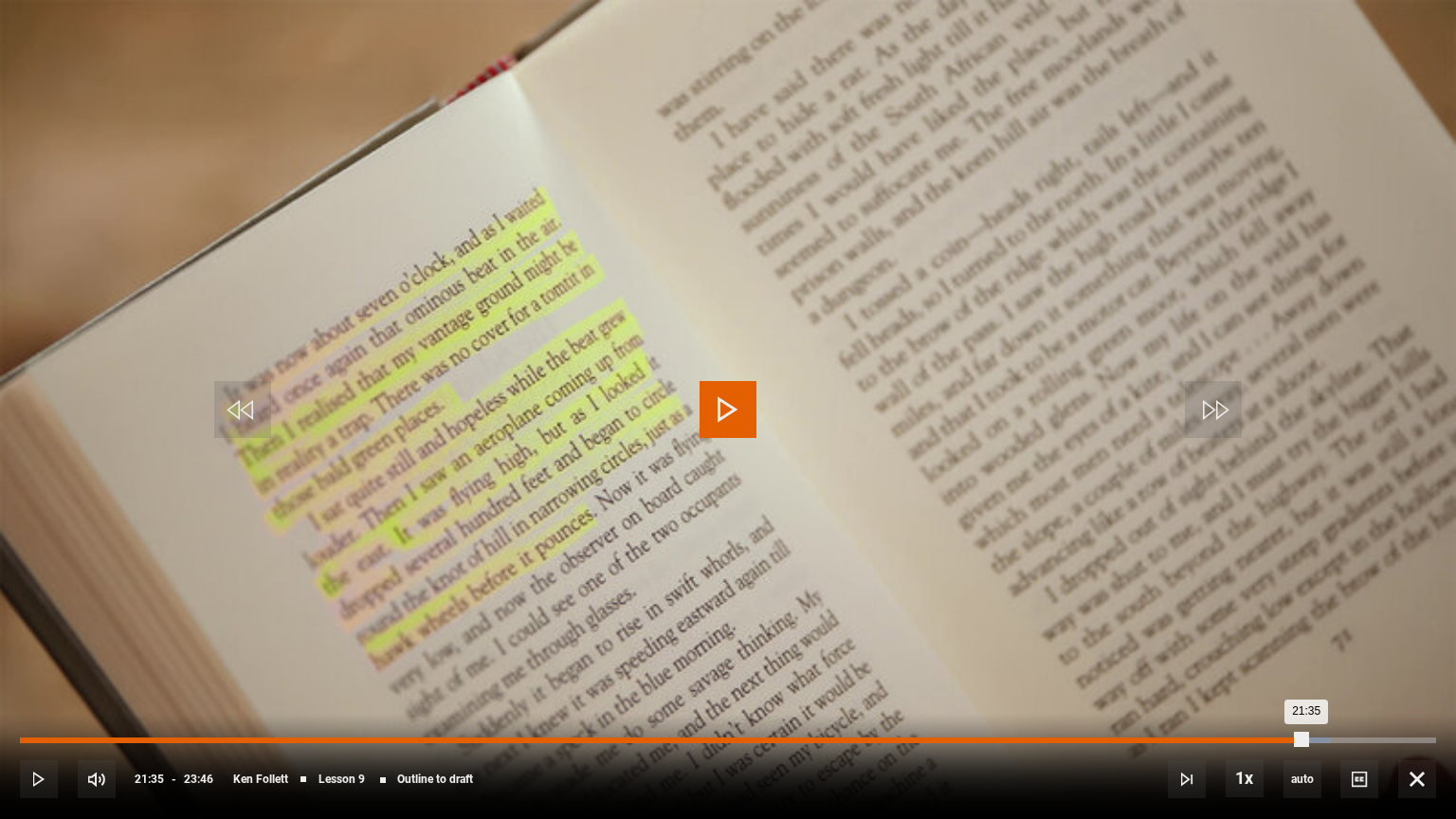 click on "Loaded :  92.57% 21:34 21:35" at bounding box center (728, 740) 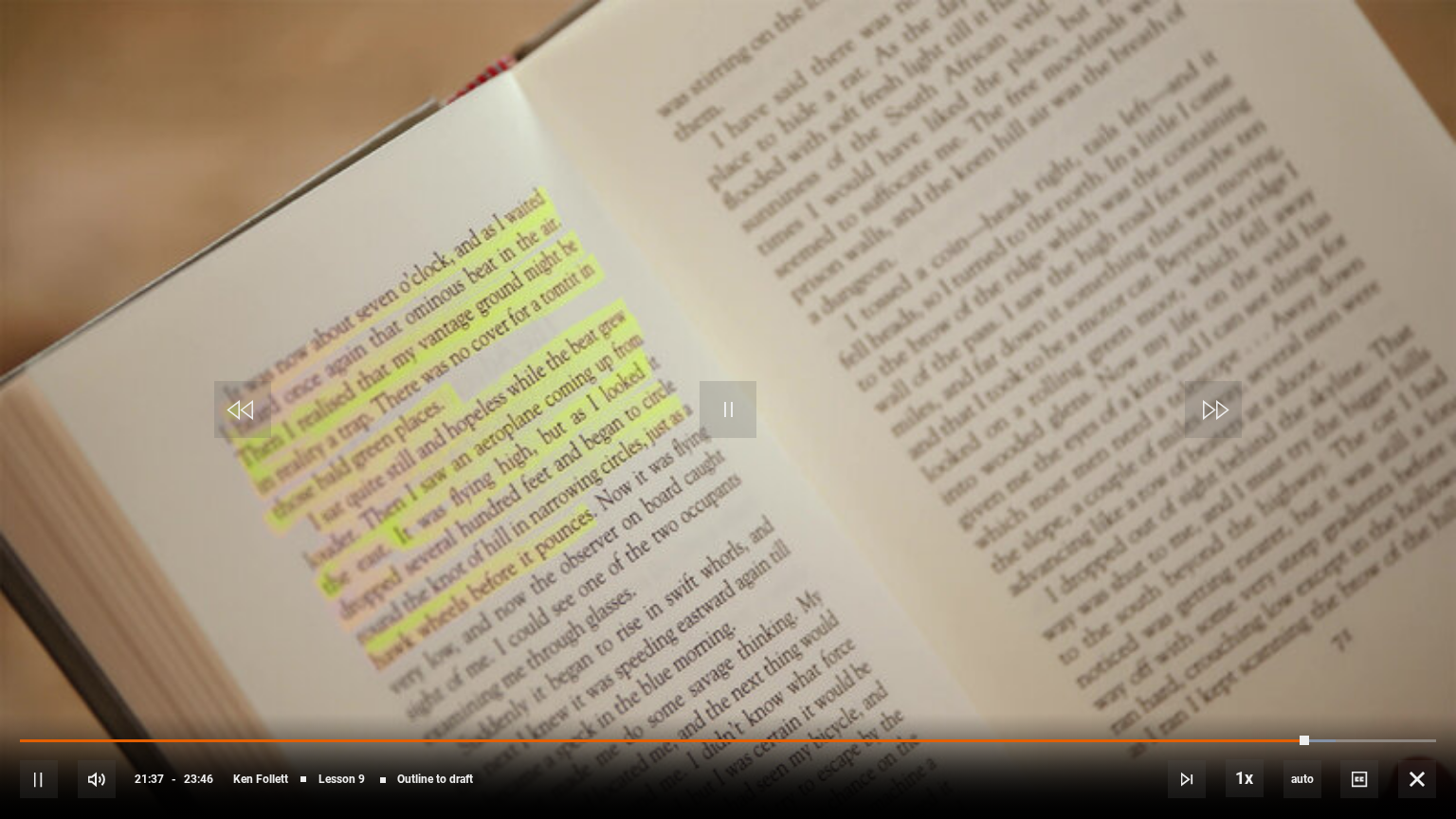 click on "10s Skip Back 10 seconds Pause 10s Skip Forward 10 seconds Loaded :  92.92% 21:36 21:37 Pause Mute Current Time  21:37 - Duration  23:46
[PERSON]
Lesson 9
Outline to draft
1x Playback Rate 2x 1.5x 1x , selected 0.5x auto Quality 360p 720p 1080p 2160p Auto , selected Captions captions off , selected English  Captions" at bounding box center (728, 766) 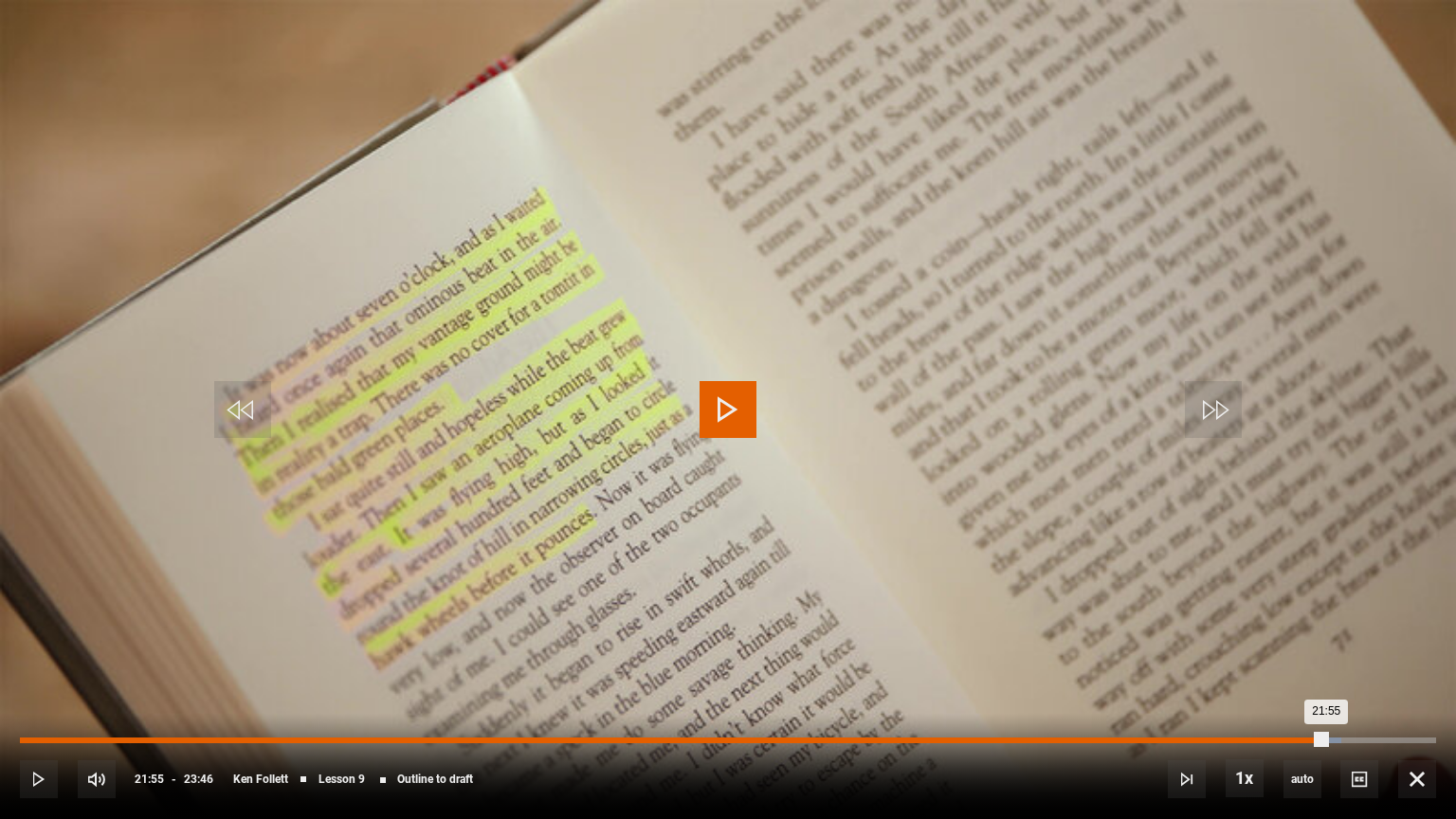 click on "Loaded :  93.27% 21:55 21:55" at bounding box center [728, 740] 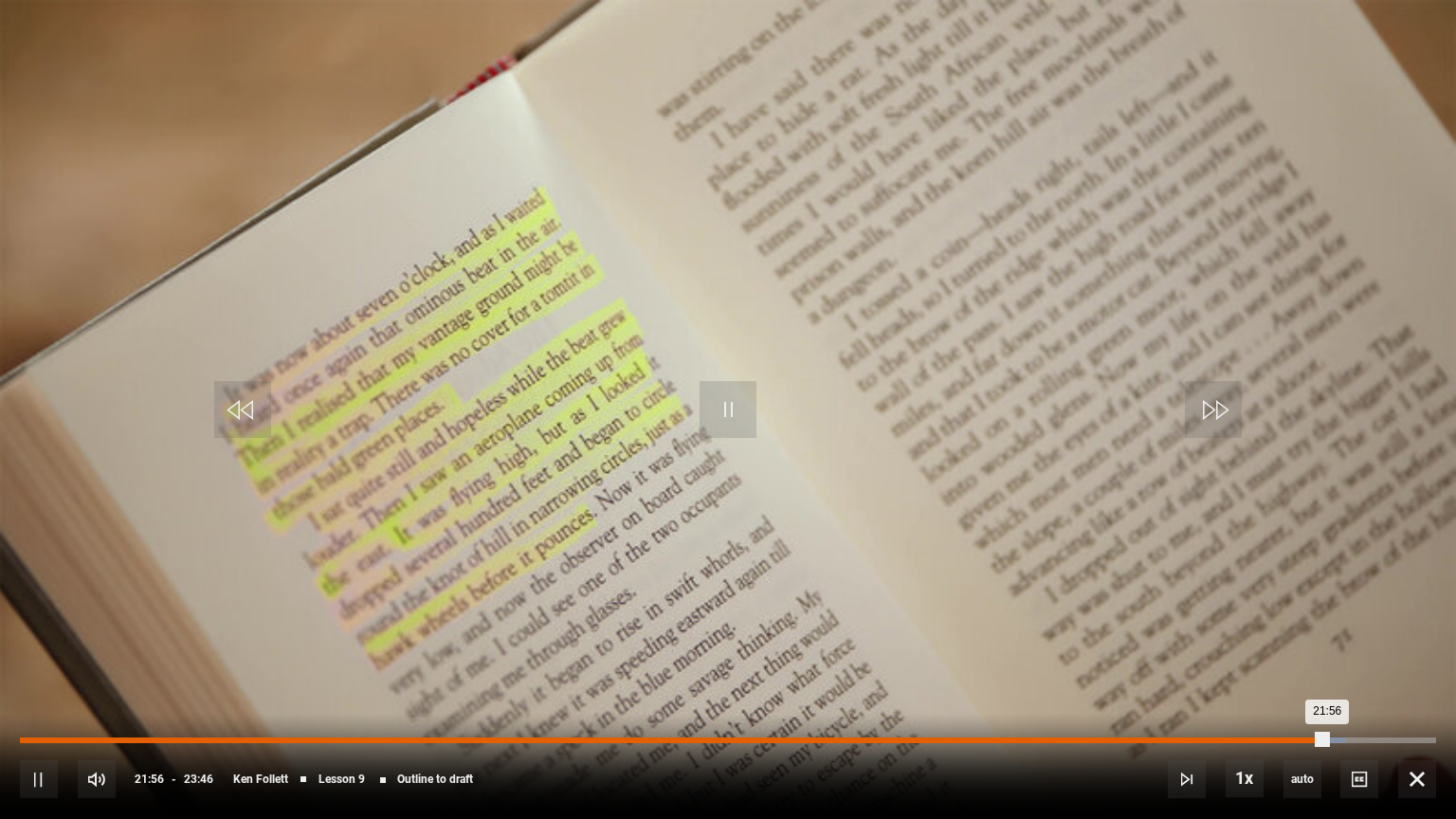 click on "21:56" at bounding box center [673, 740] 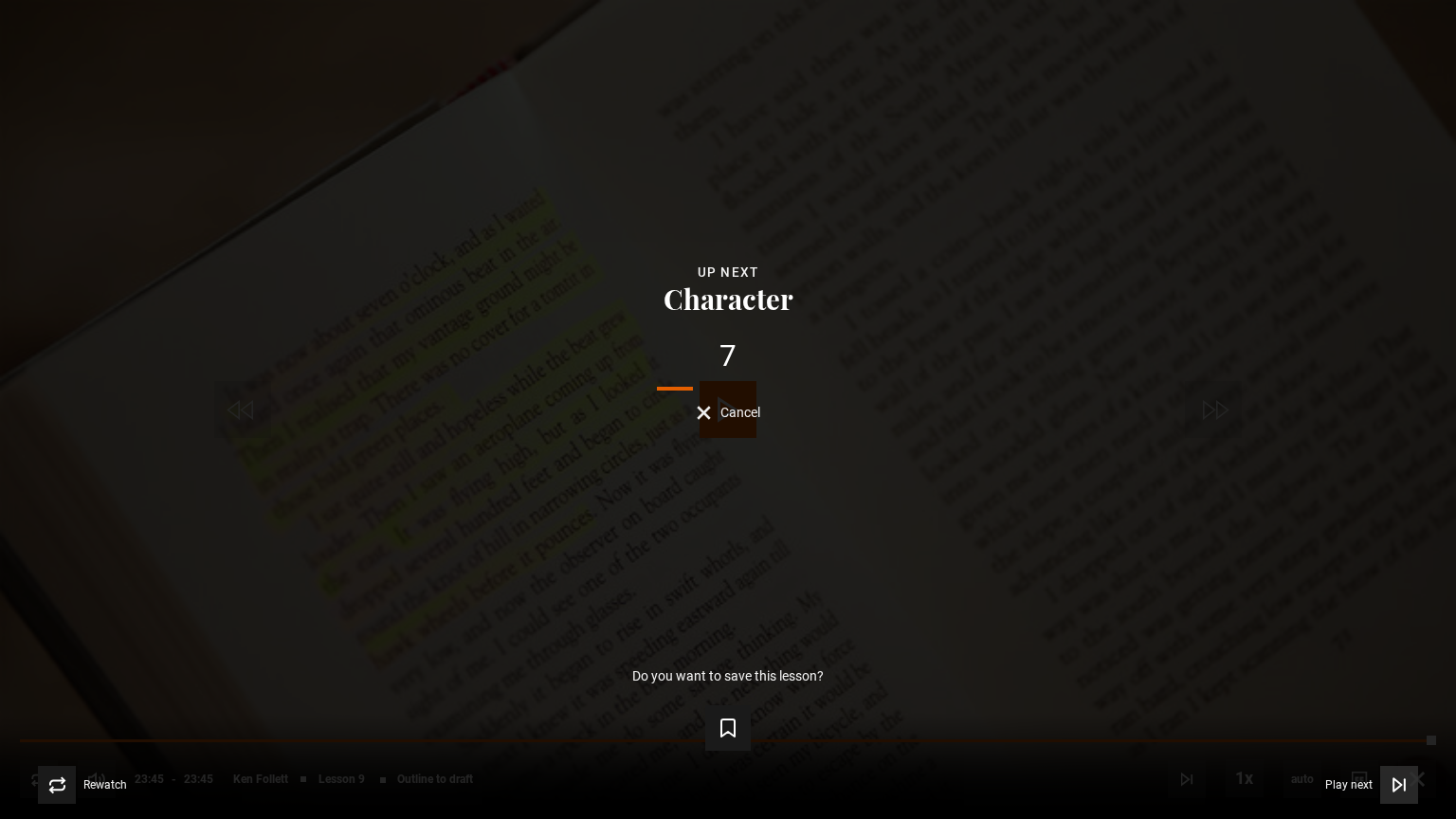 click 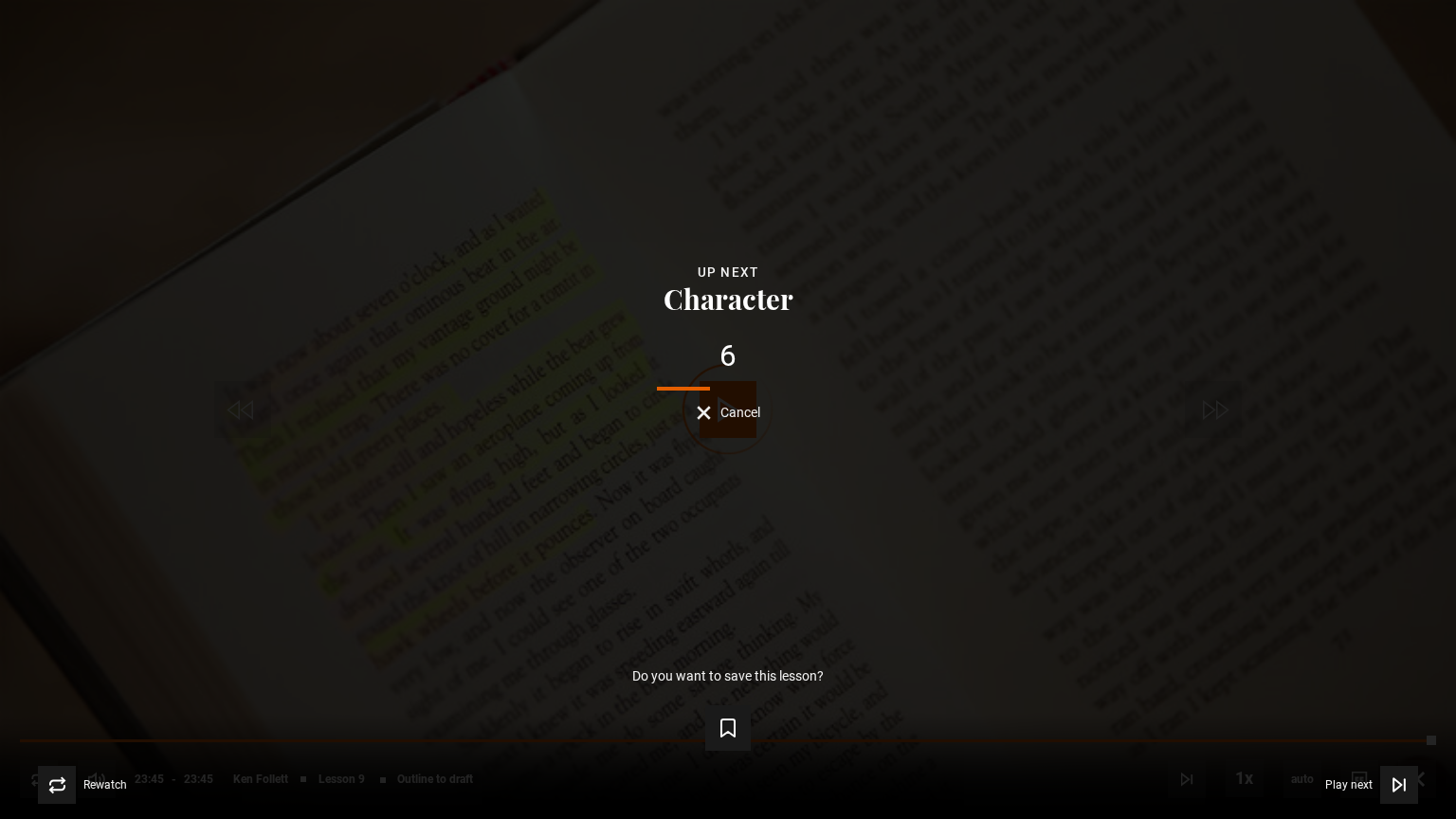 click on "Lesson Completed
Up next
Character
6
Cancel
Do you want to save this lesson?
Save lesson
Rewatch
Rewatch
Play next
Play next" at bounding box center [728, 410] 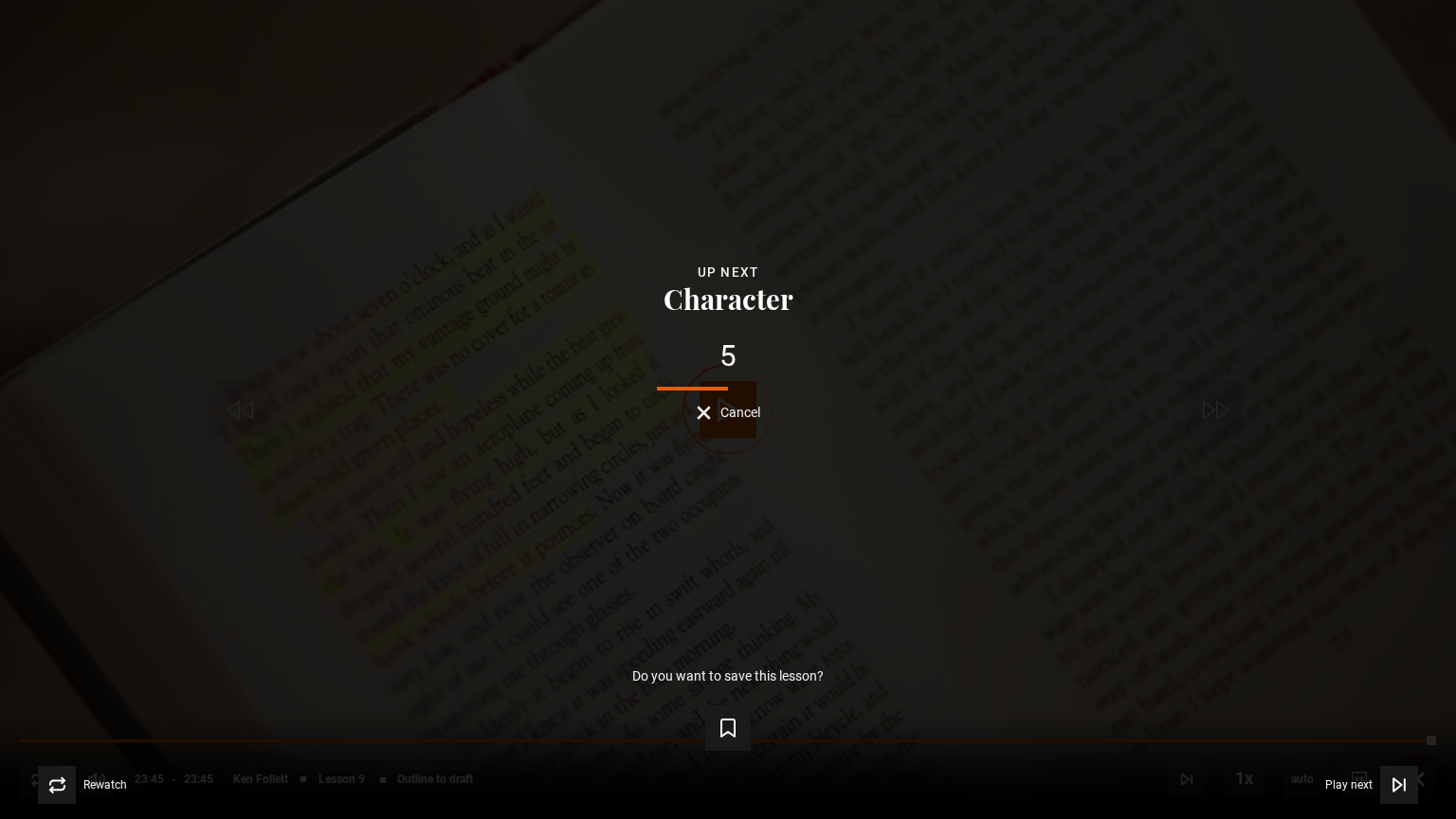 click on "Lesson Completed
Up next
Character
5
Cancel
Do you want to save this lesson?
Save lesson
Rewatch
Rewatch
Play next
Play next" at bounding box center (728, 410) 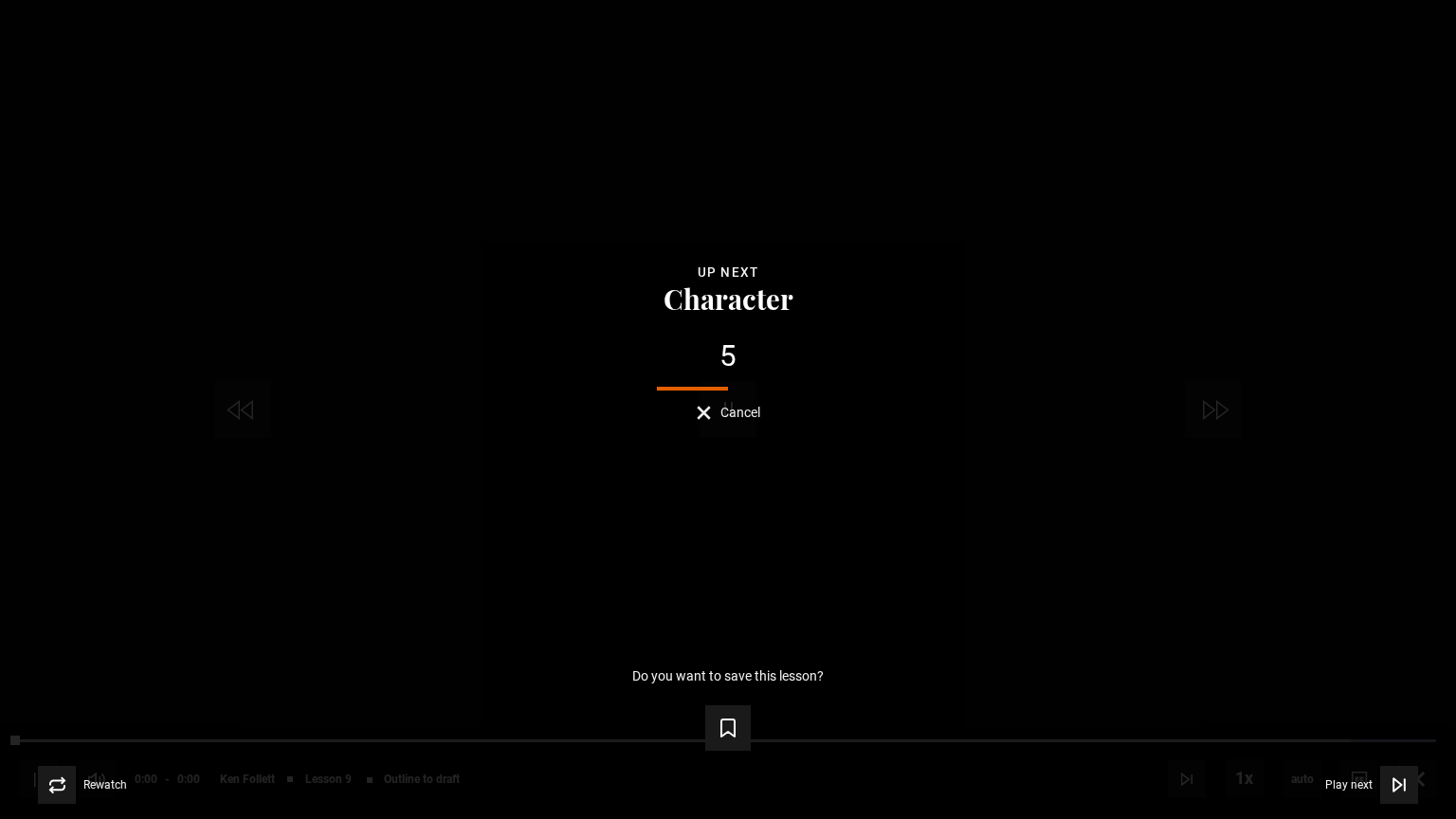 click on "Rewatch
Rewatch
Play next
Play next" at bounding box center [728, 785] 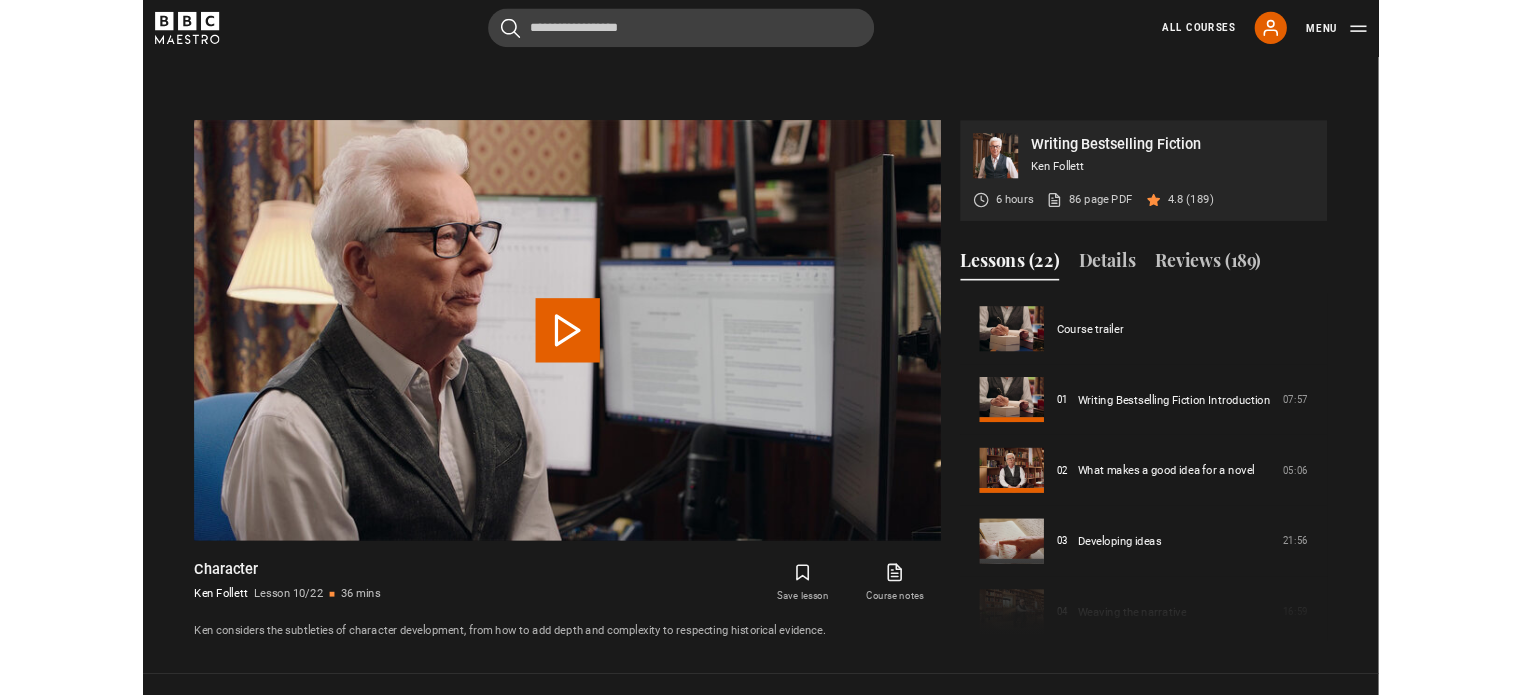 scroll, scrollTop: 874, scrollLeft: 0, axis: vertical 